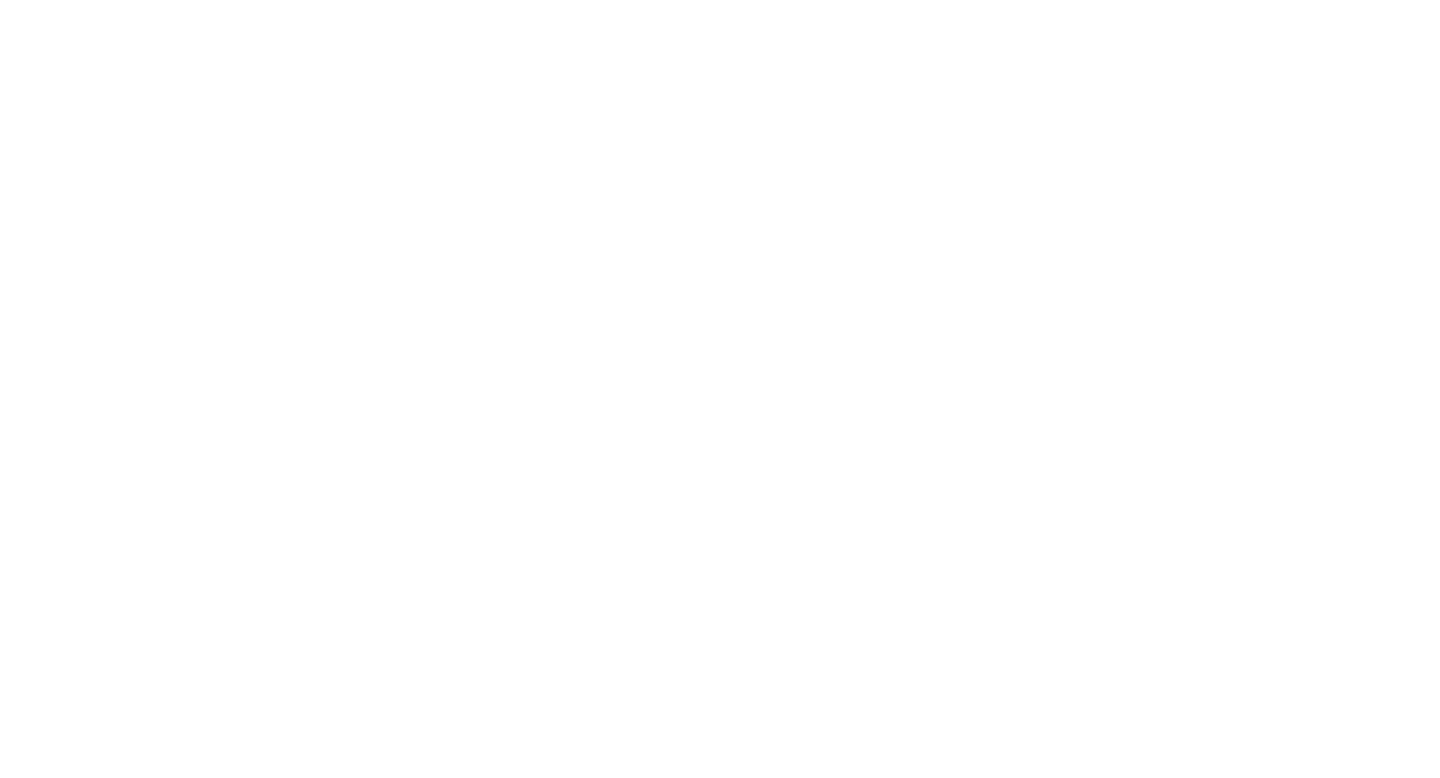 scroll, scrollTop: 0, scrollLeft: 0, axis: both 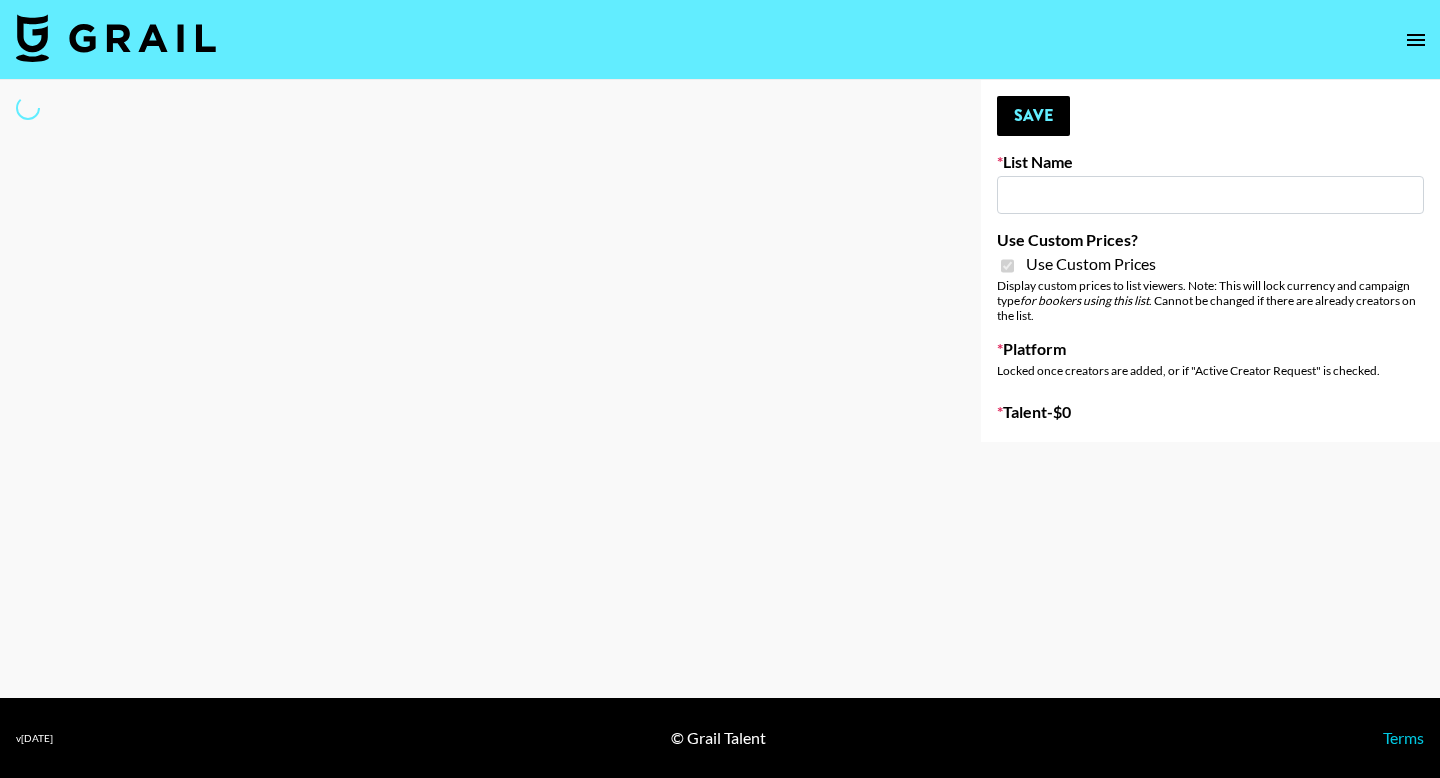 type on "Simple App 18/07" 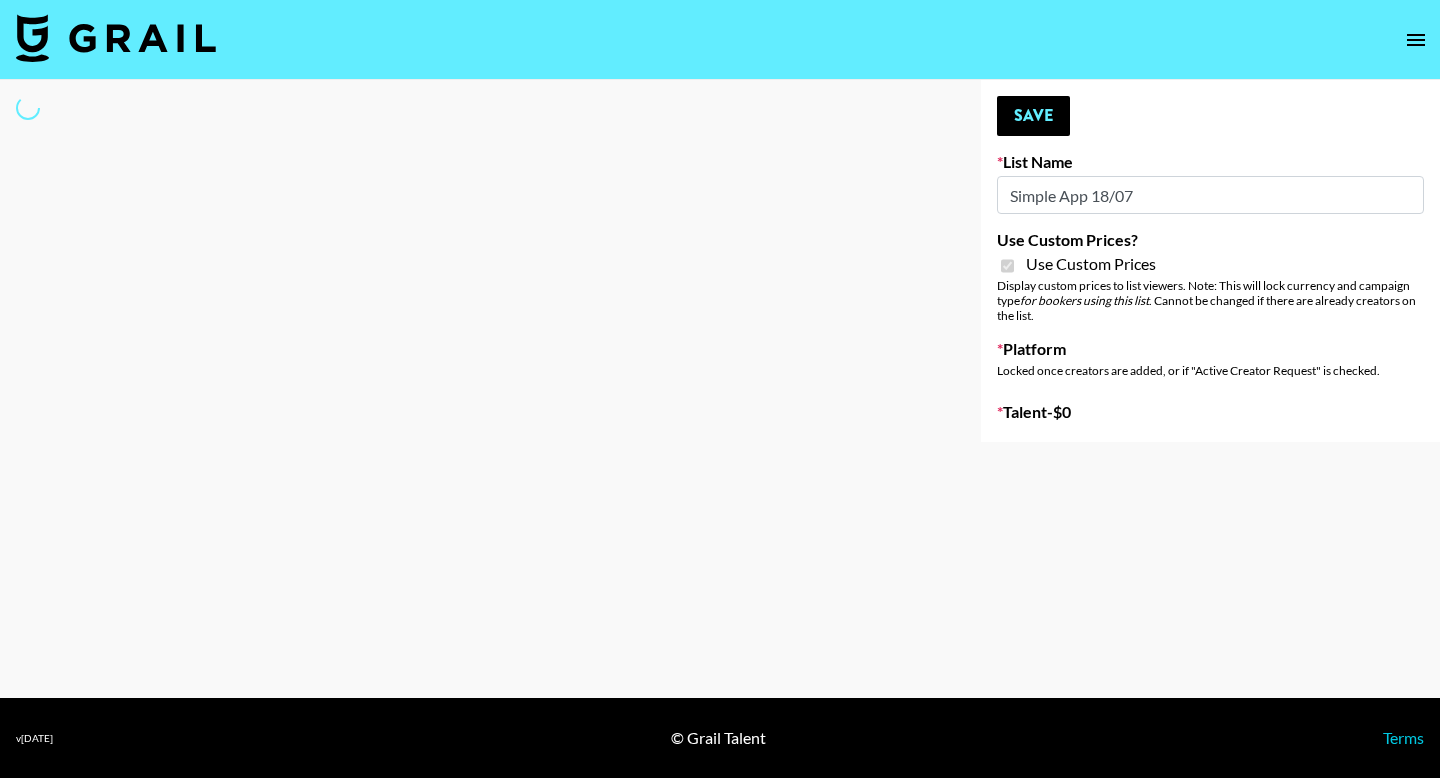 select on "Brand" 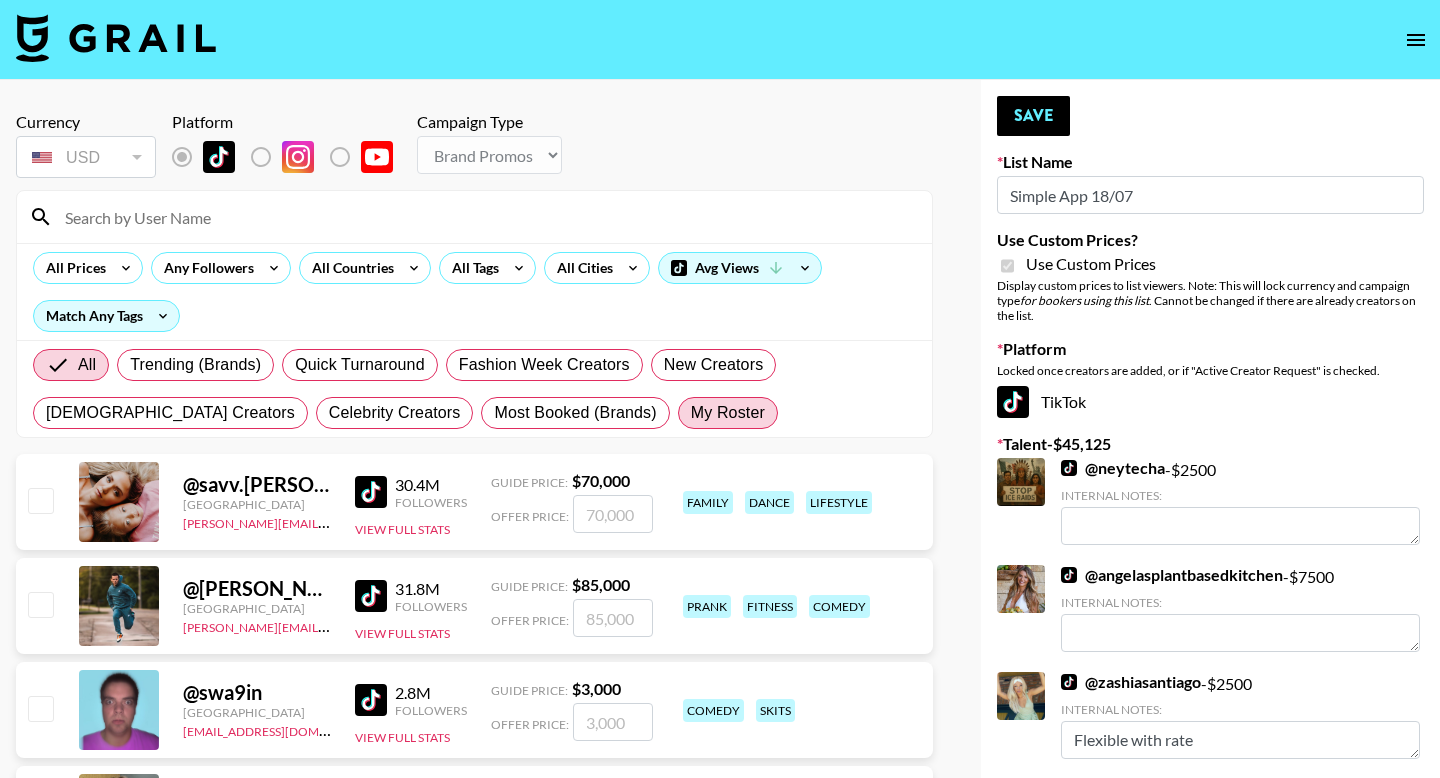 click on "My Roster" at bounding box center [728, 413] 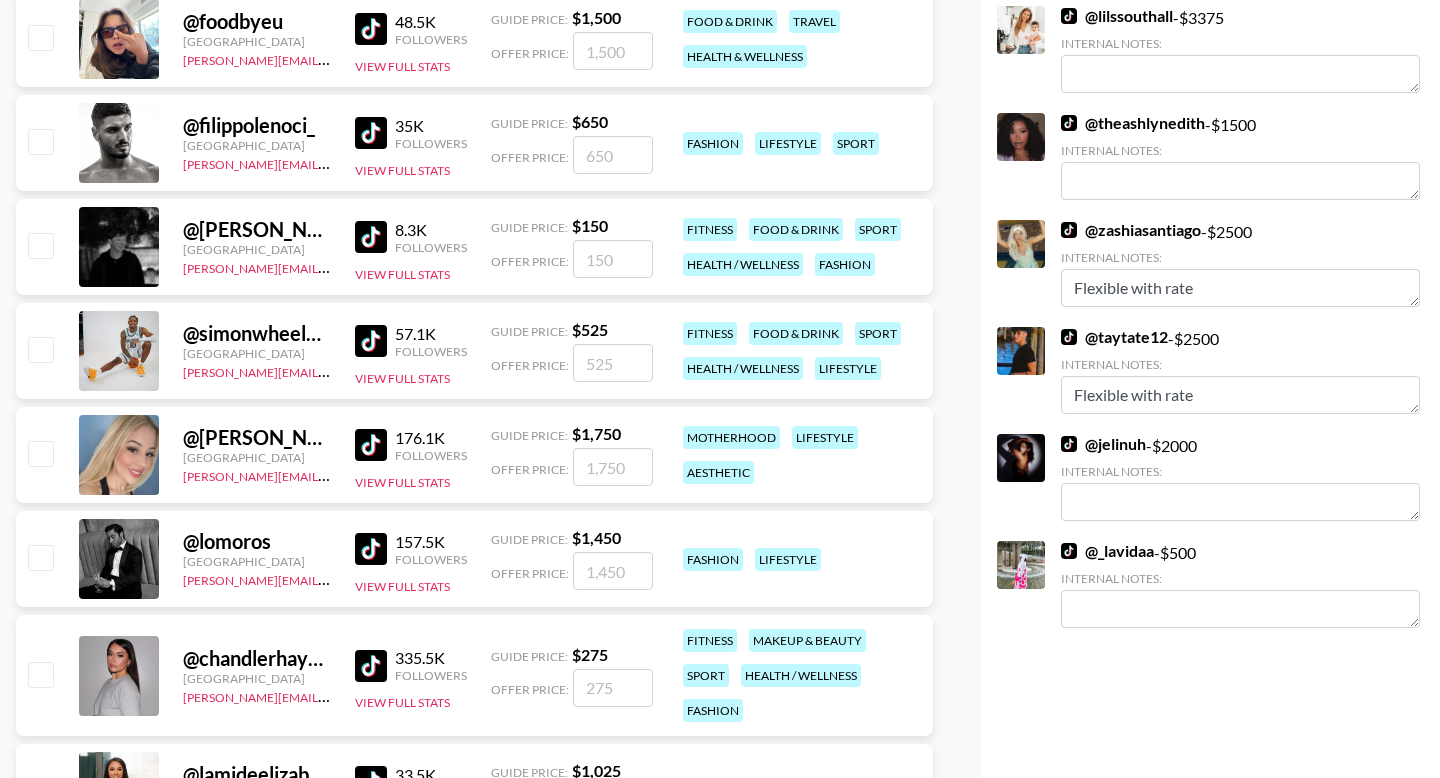 scroll, scrollTop: 1752, scrollLeft: 0, axis: vertical 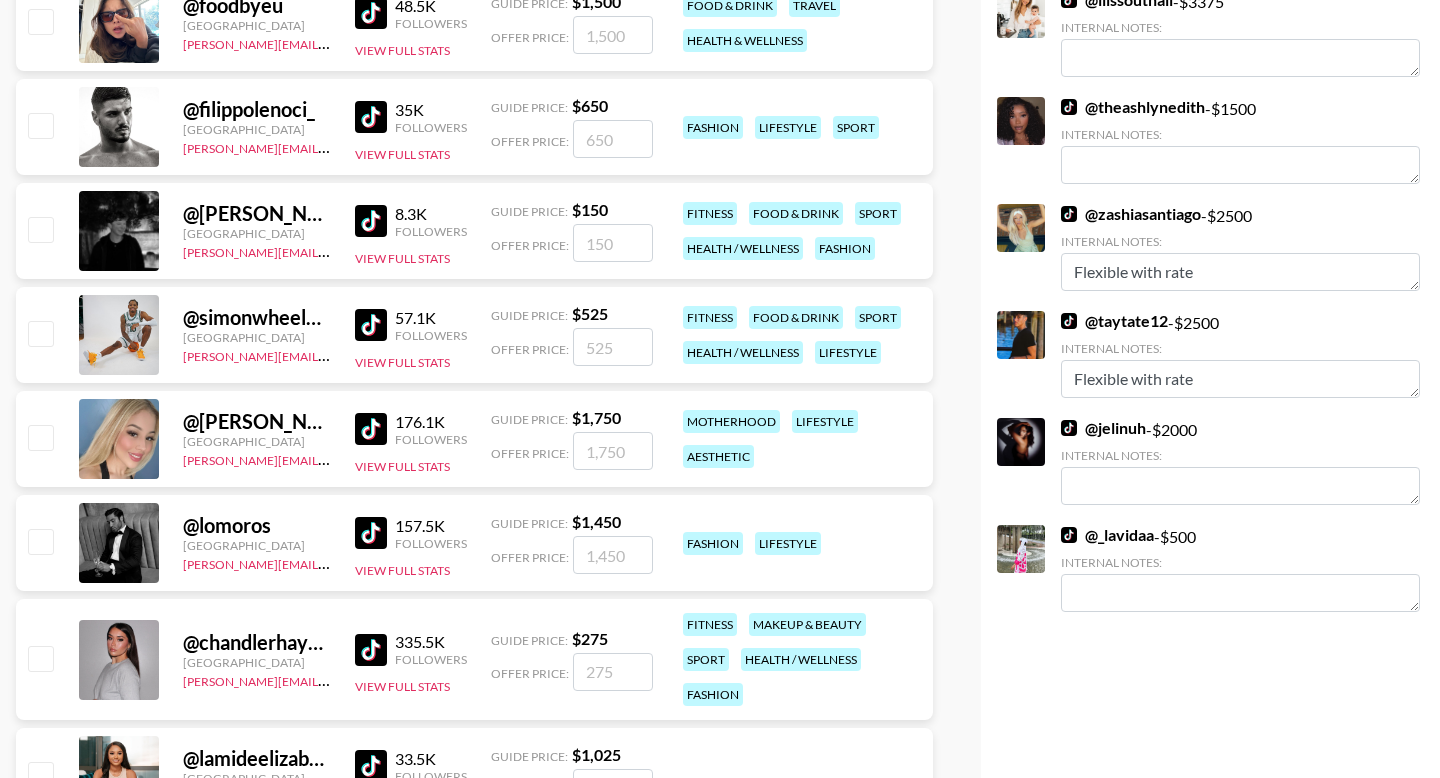 click at bounding box center [40, 437] 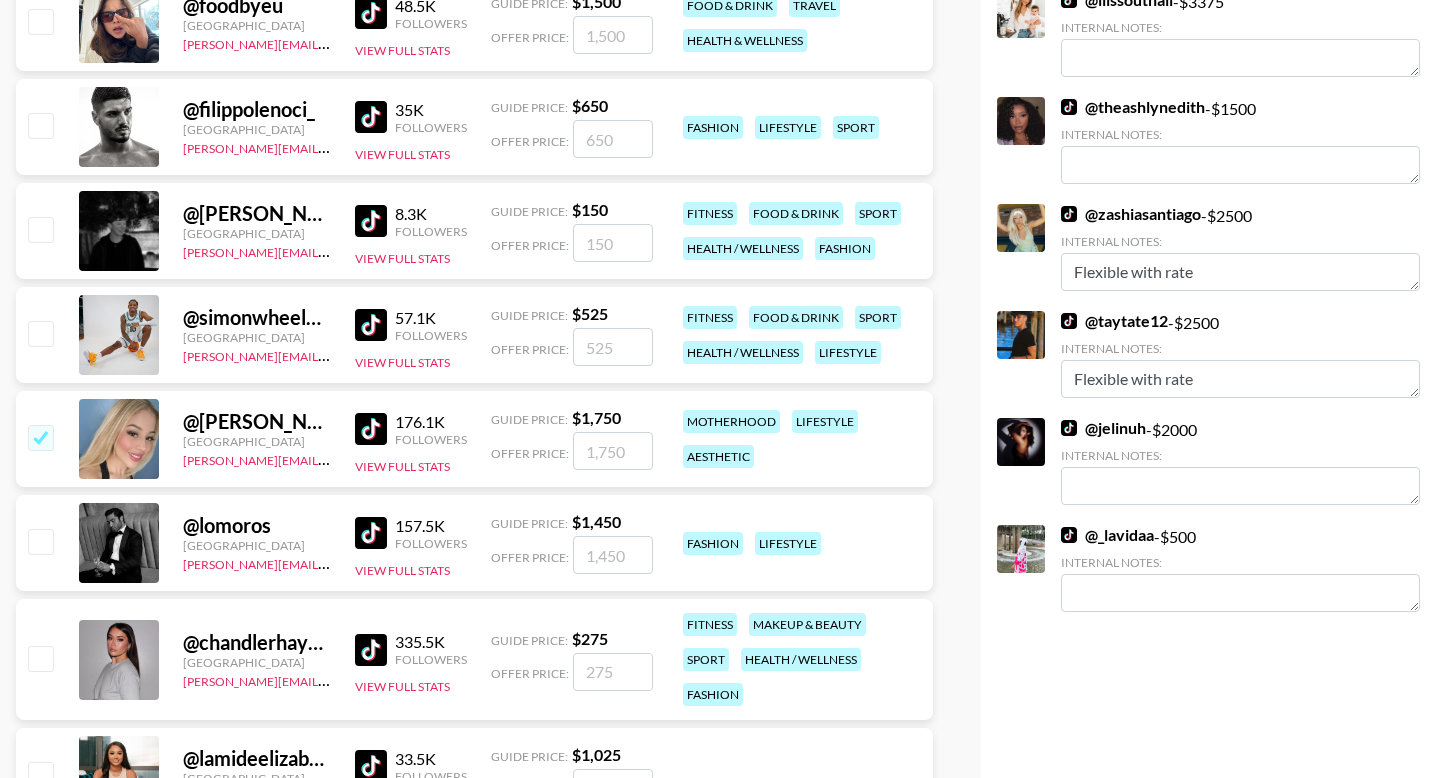checkbox on "true" 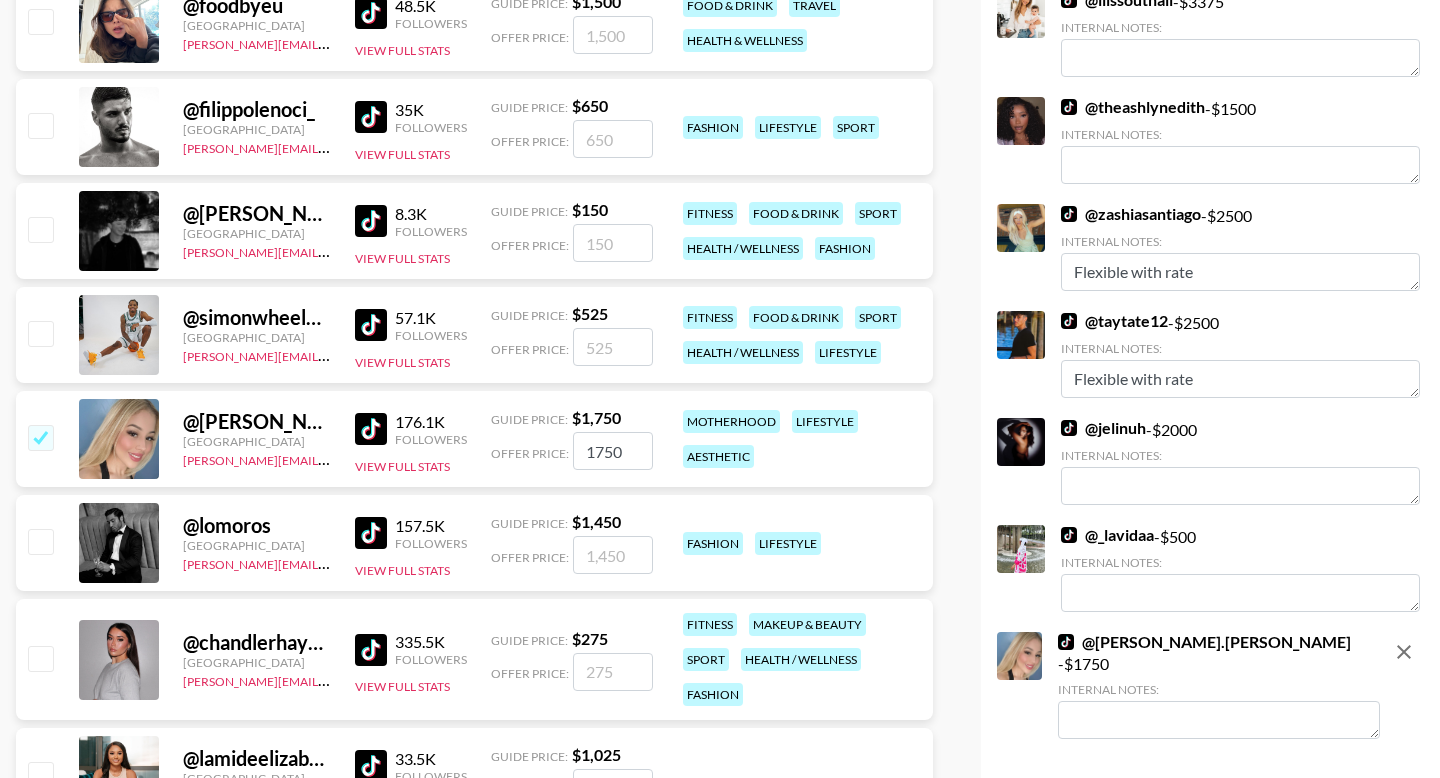 click at bounding box center (1219, 720) 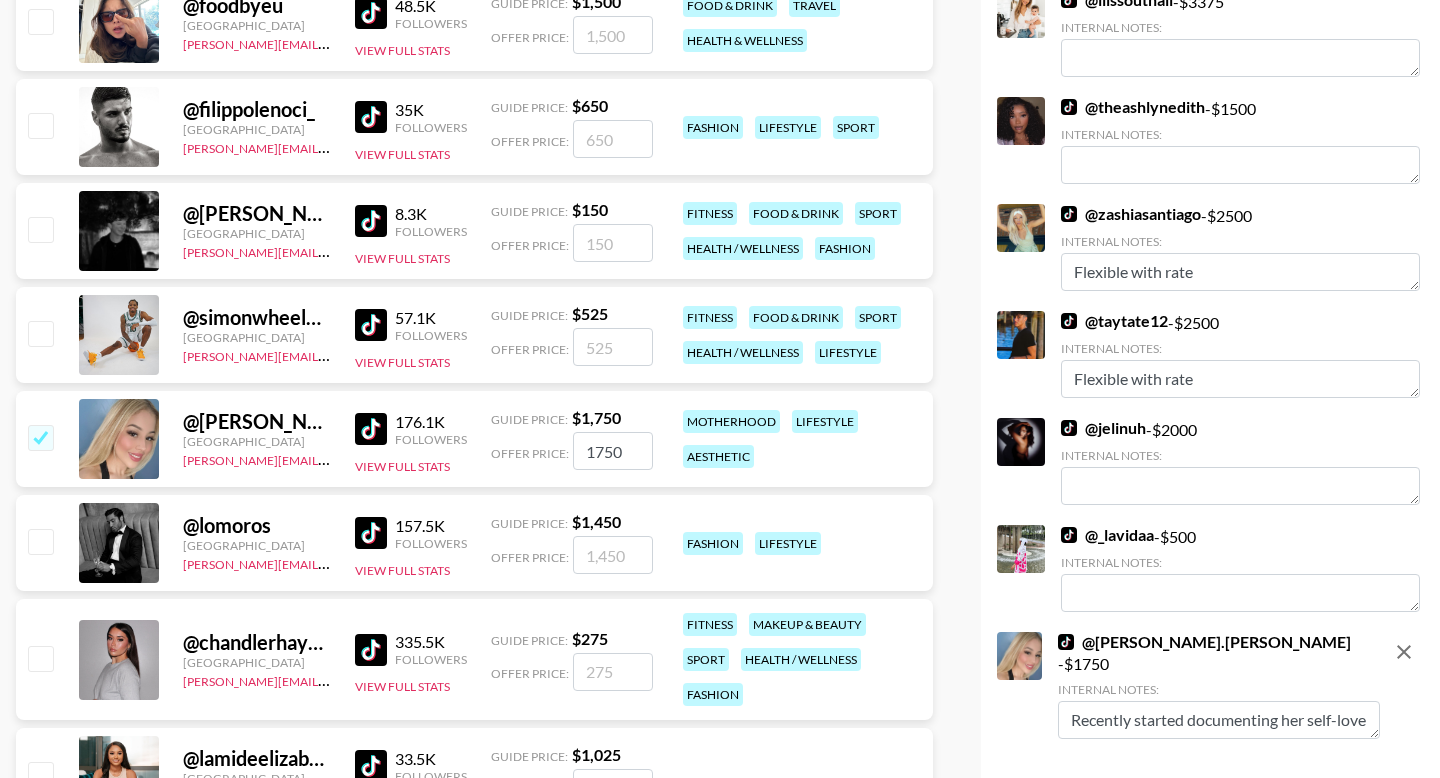 scroll, scrollTop: 15, scrollLeft: 0, axis: vertical 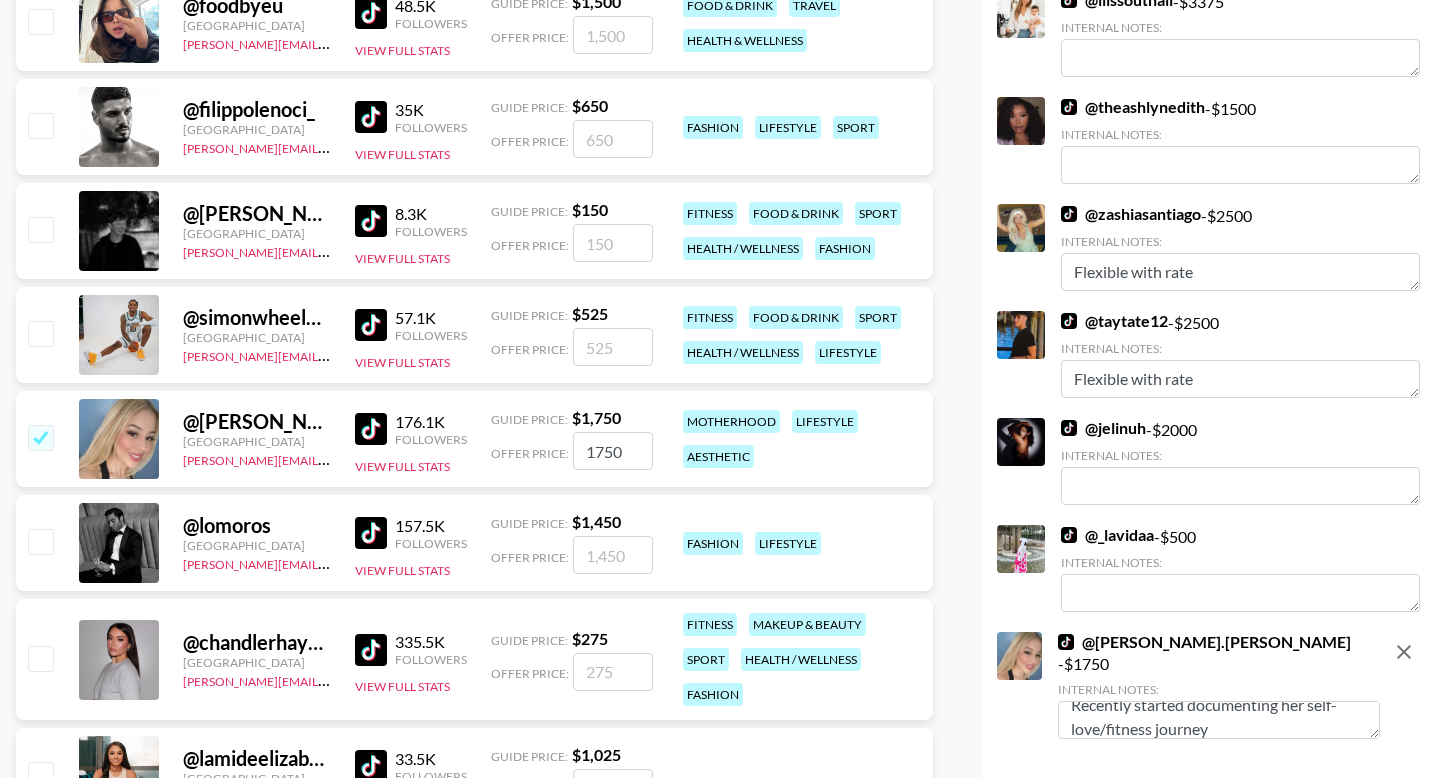 click on "Recently started documenting her self-love/fitness journey" at bounding box center (1219, 720) 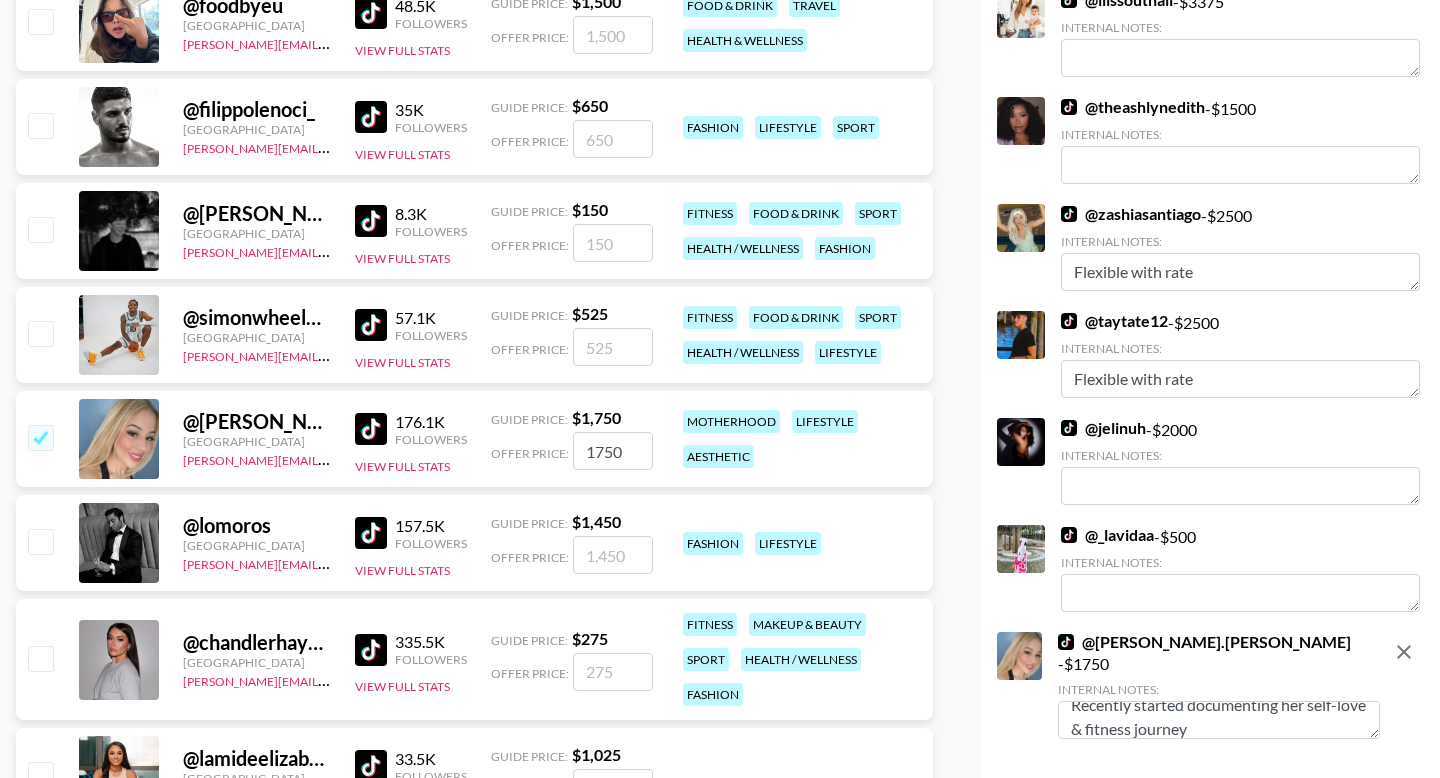 click on "Recently started documenting her self-love & fitness journey" at bounding box center [1219, 720] 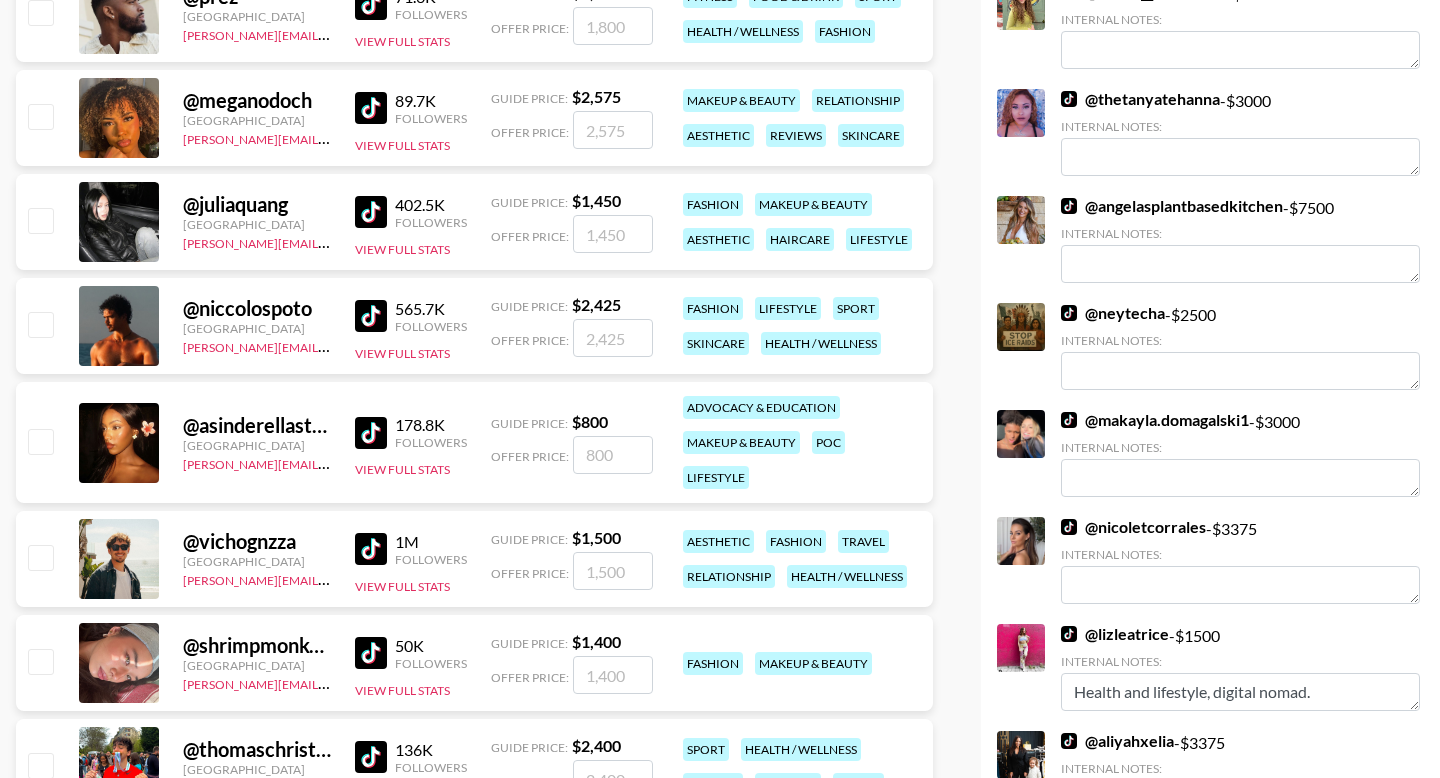 scroll, scrollTop: 0, scrollLeft: 0, axis: both 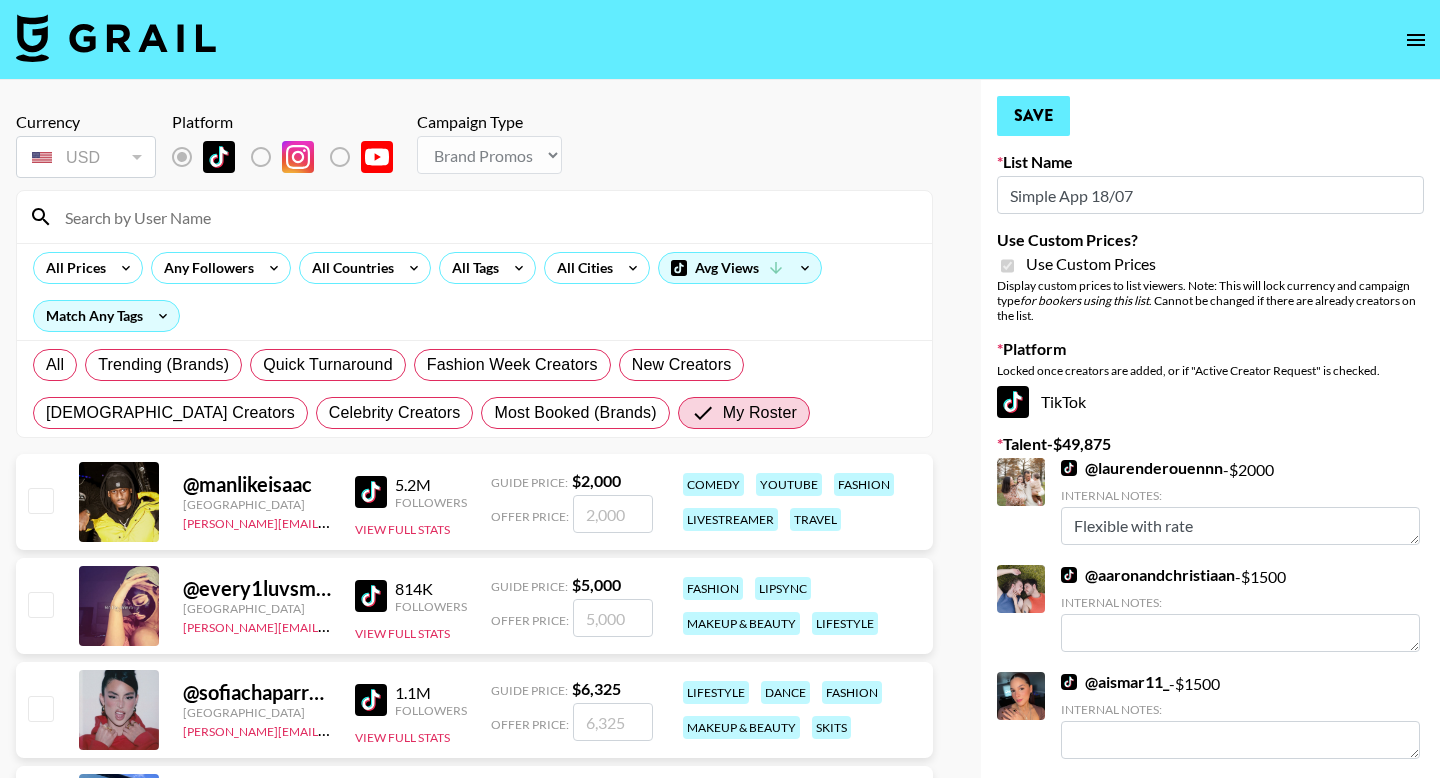 type on "Recently started documenting her self-love & fitness journey!" 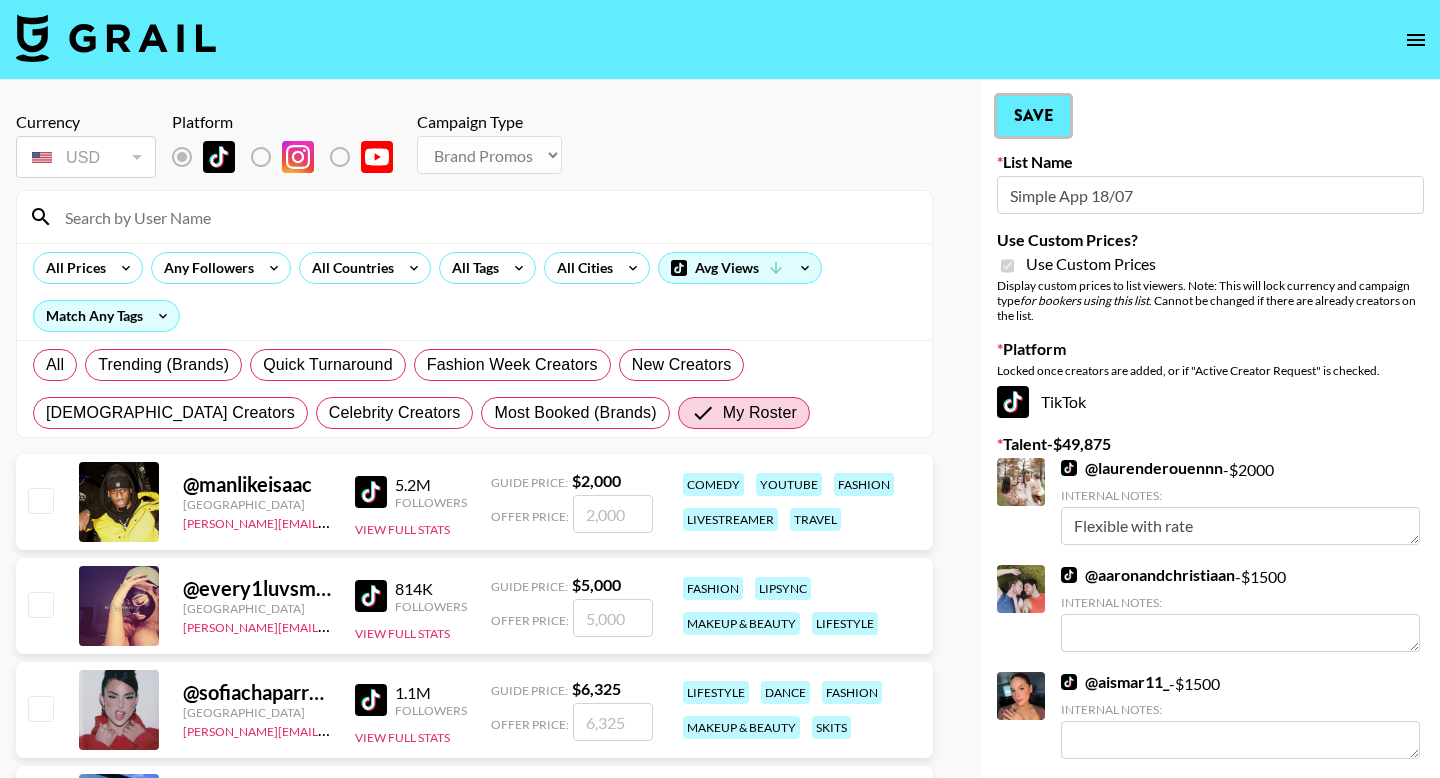 click on "Save" at bounding box center (1033, 116) 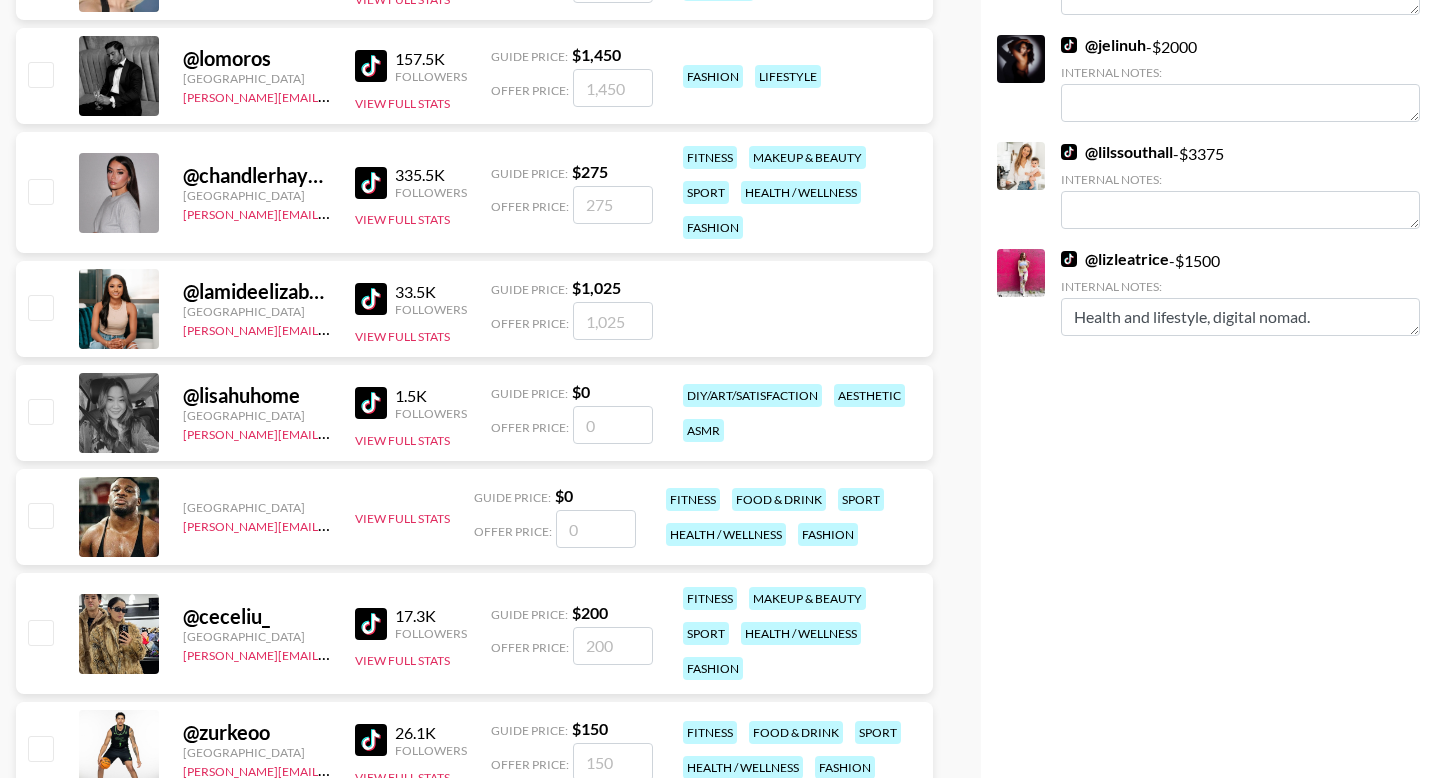 scroll, scrollTop: 2330, scrollLeft: 0, axis: vertical 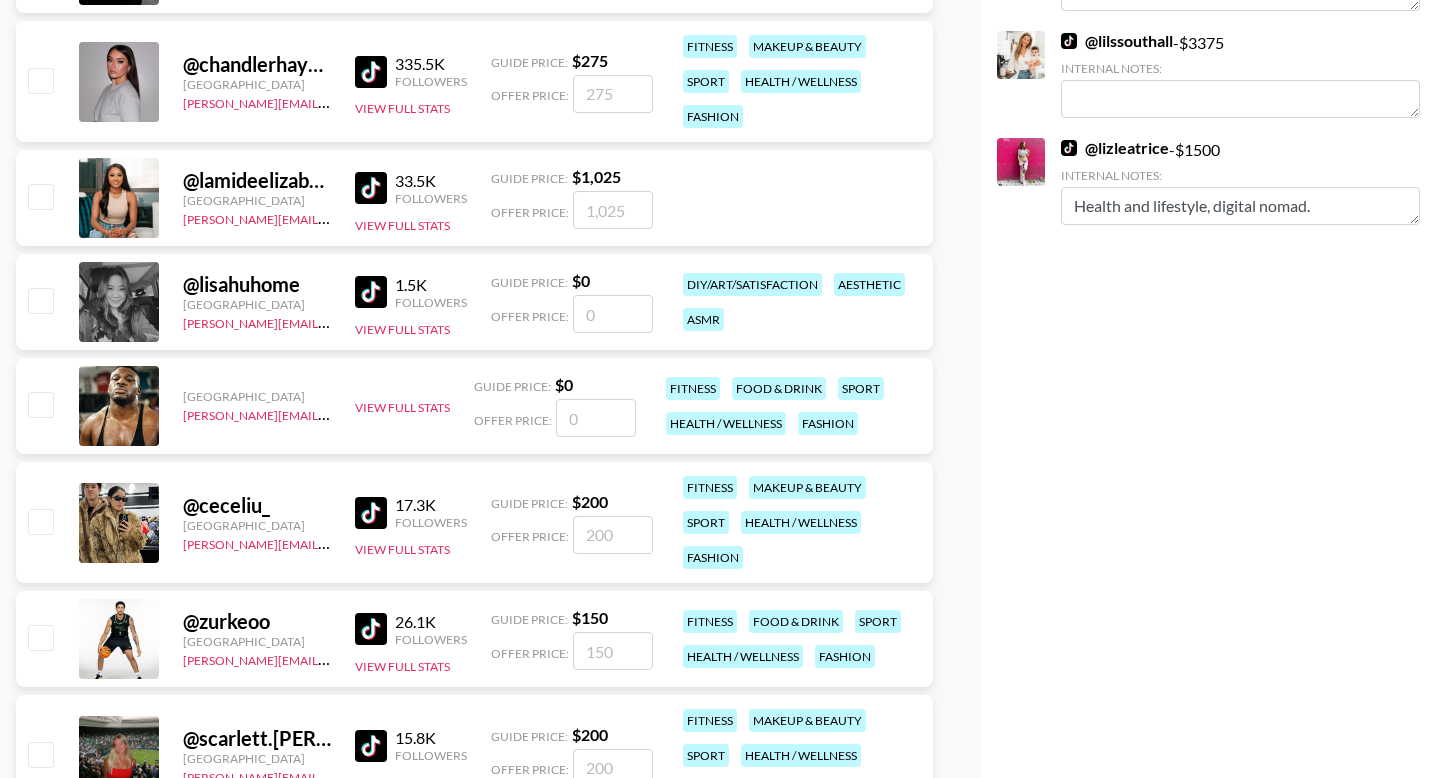 click at bounding box center [40, 80] 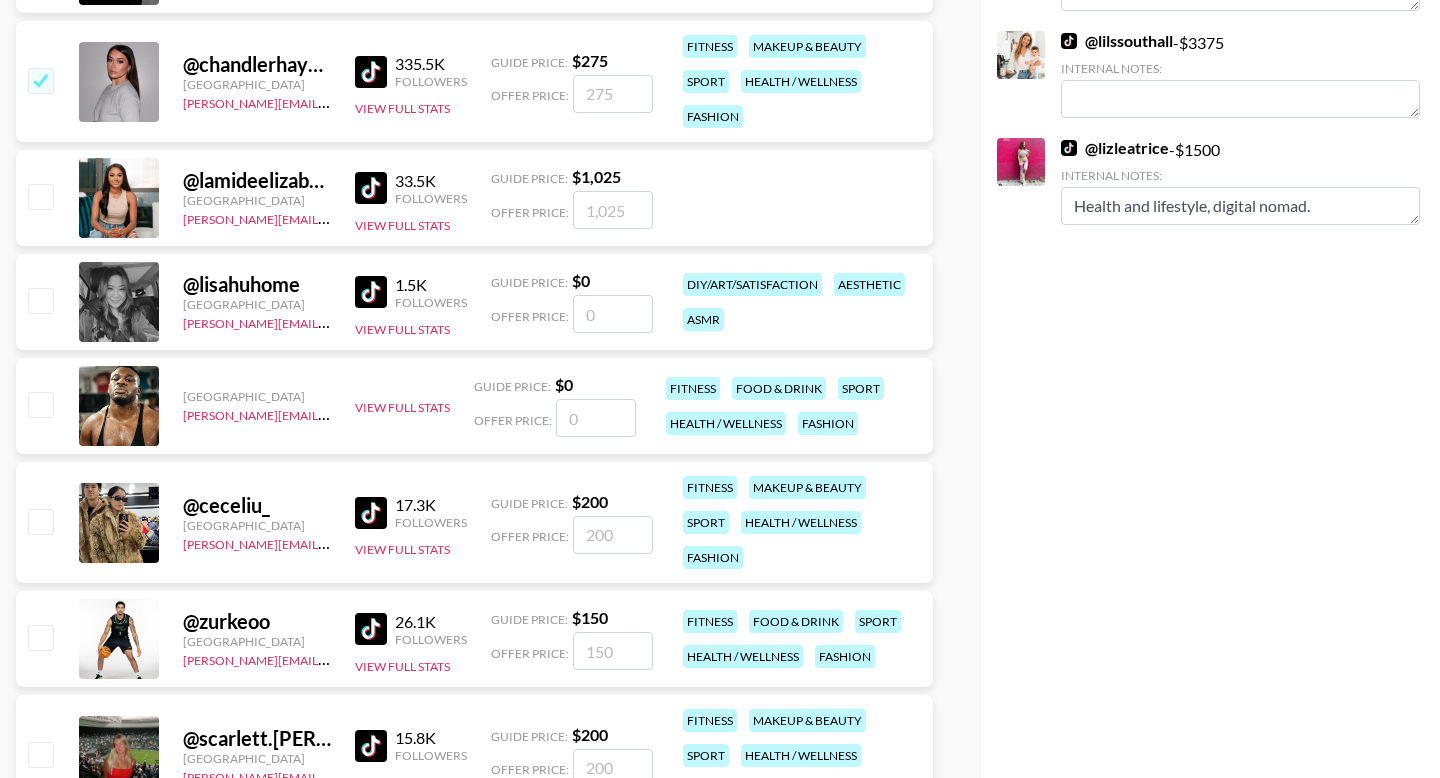 checkbox on "true" 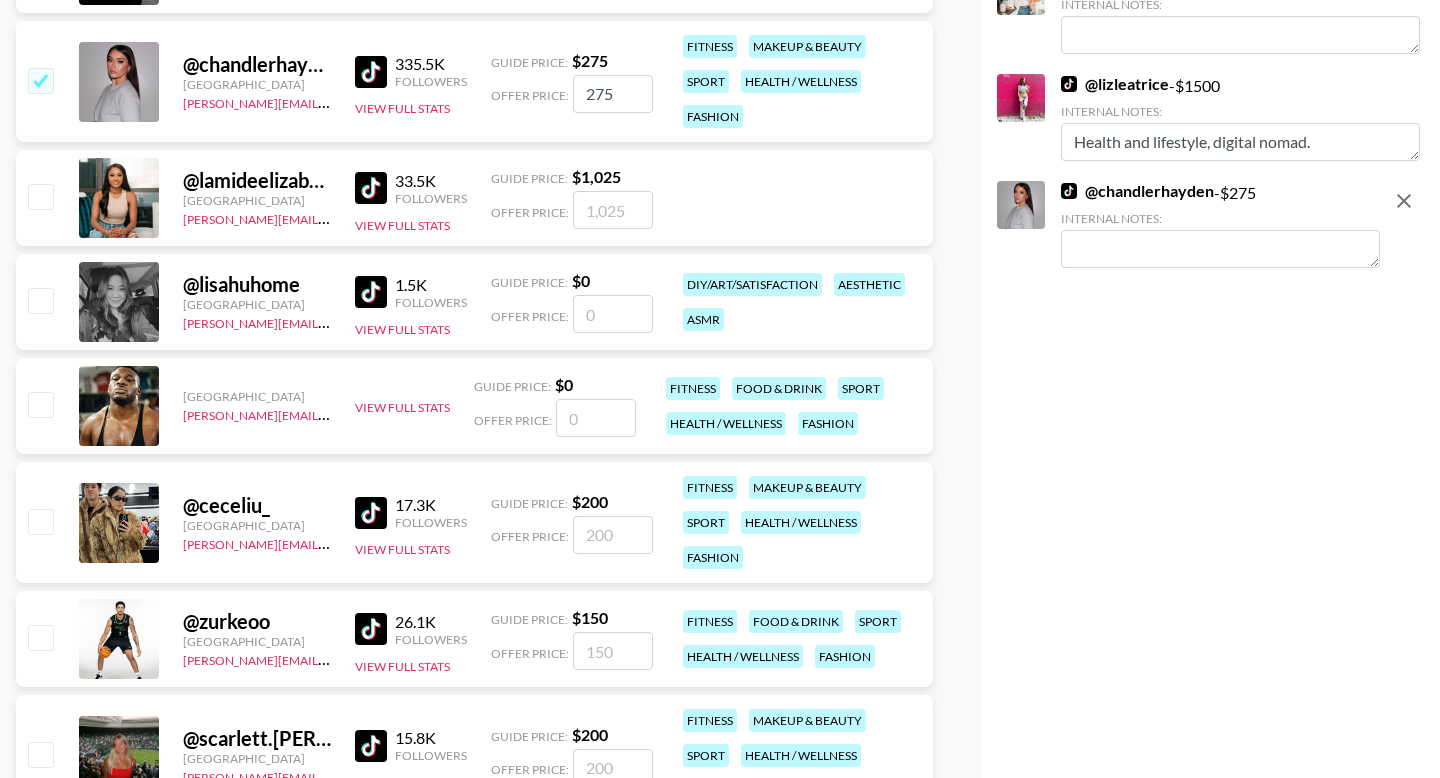 click at bounding box center [40, 521] 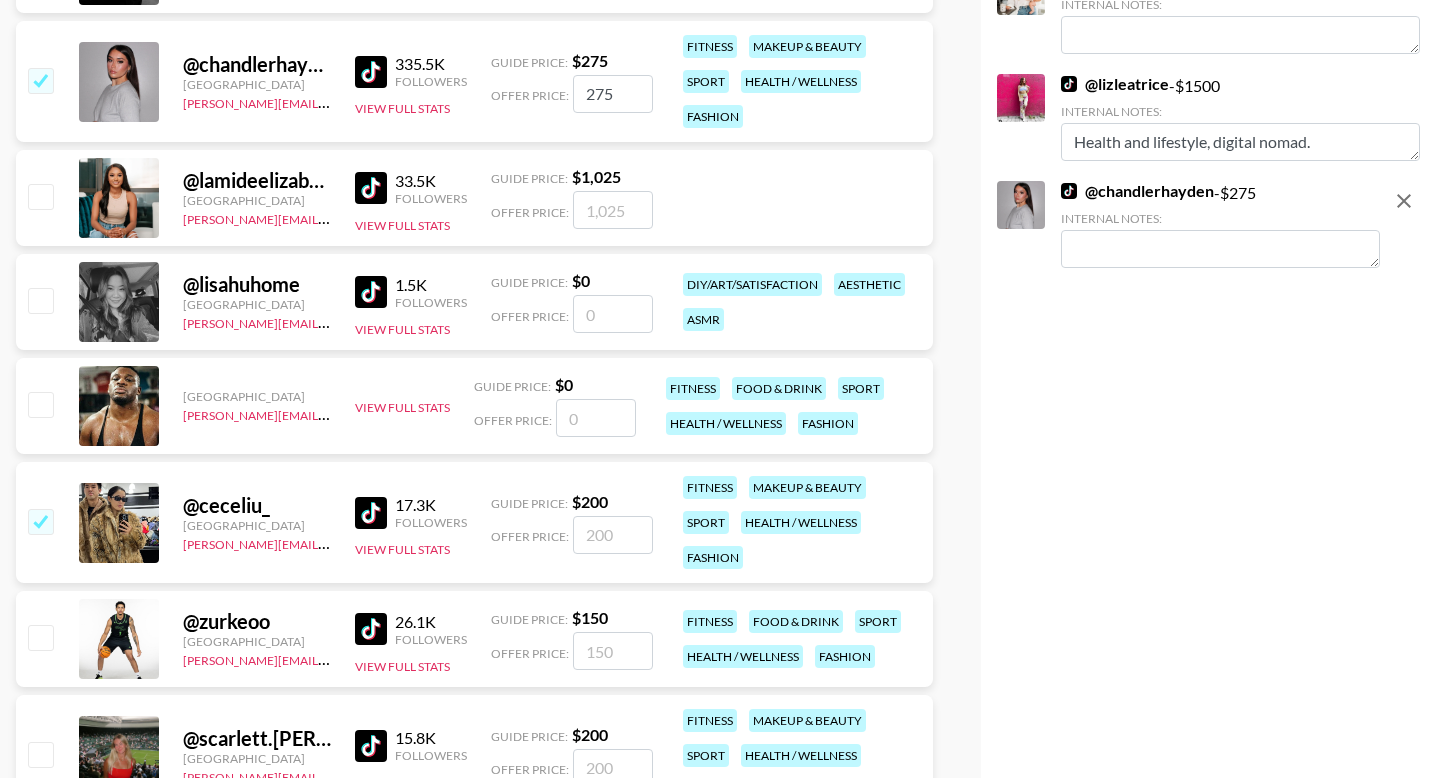 checkbox on "true" 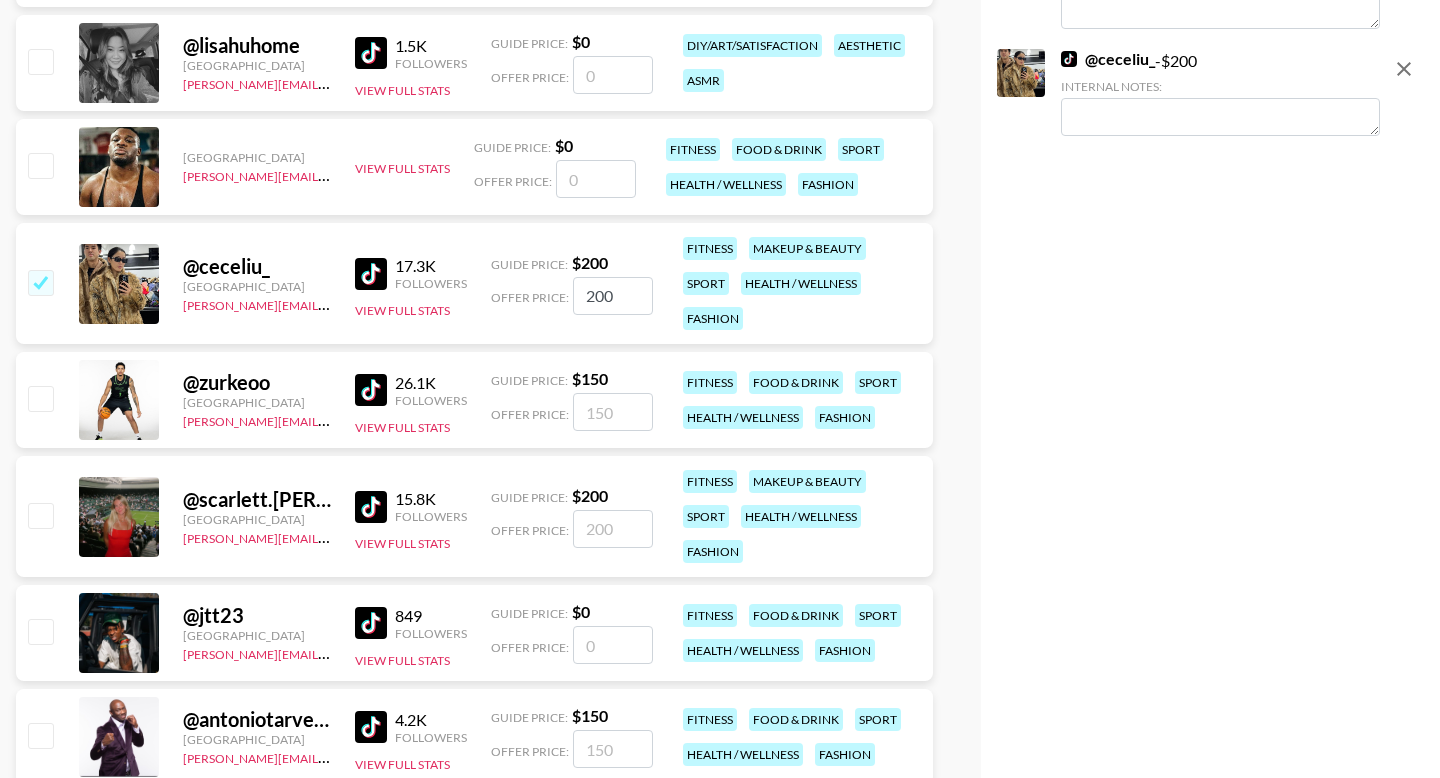 scroll, scrollTop: 2596, scrollLeft: 0, axis: vertical 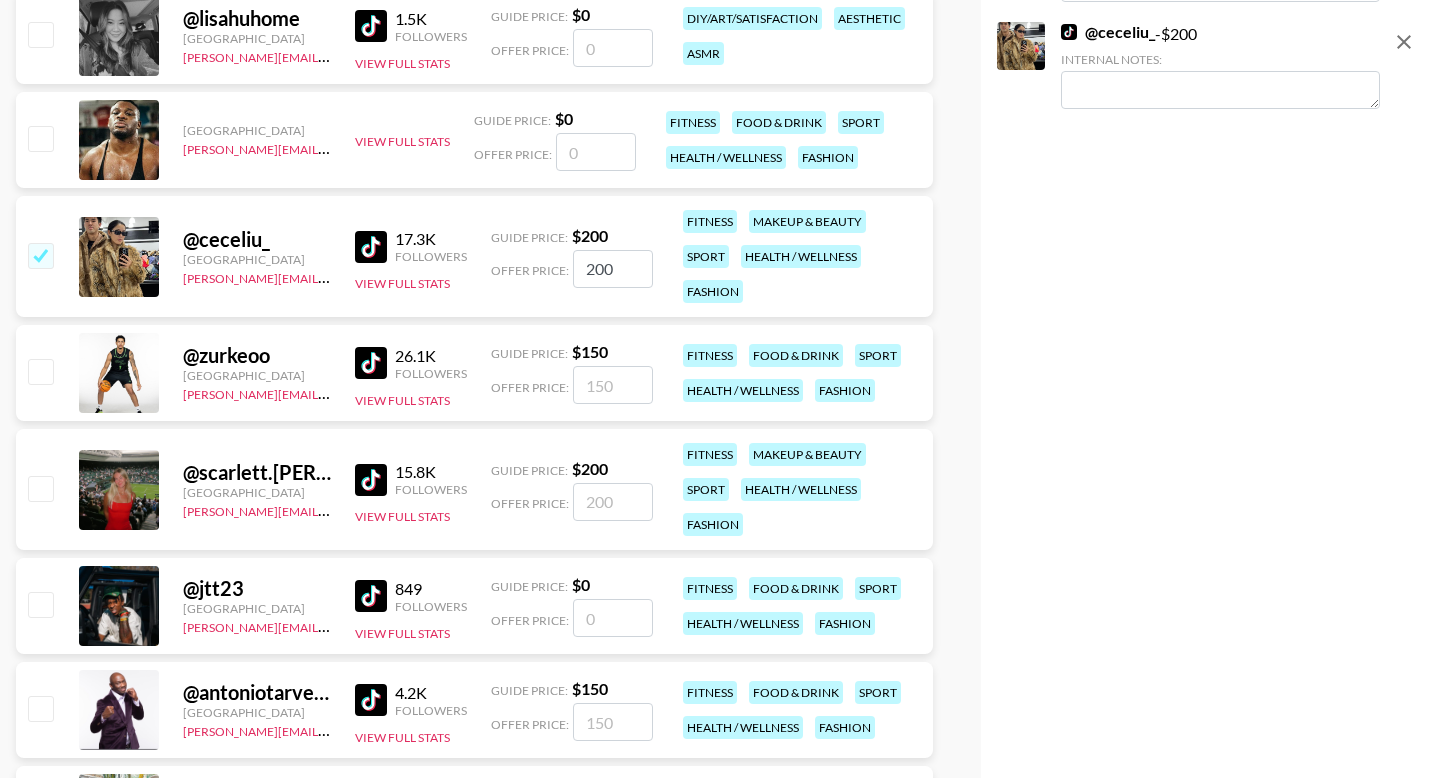 click at bounding box center [40, 488] 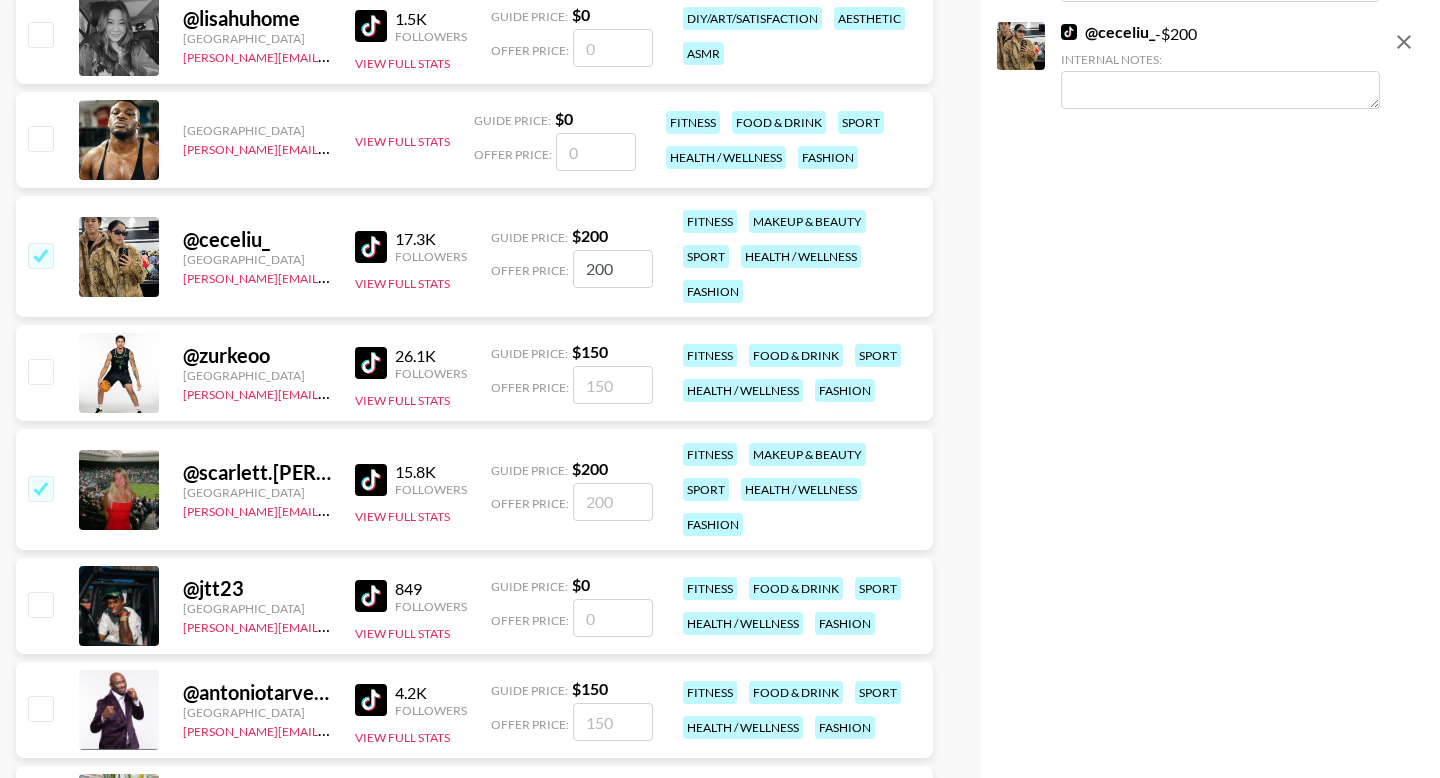 checkbox on "true" 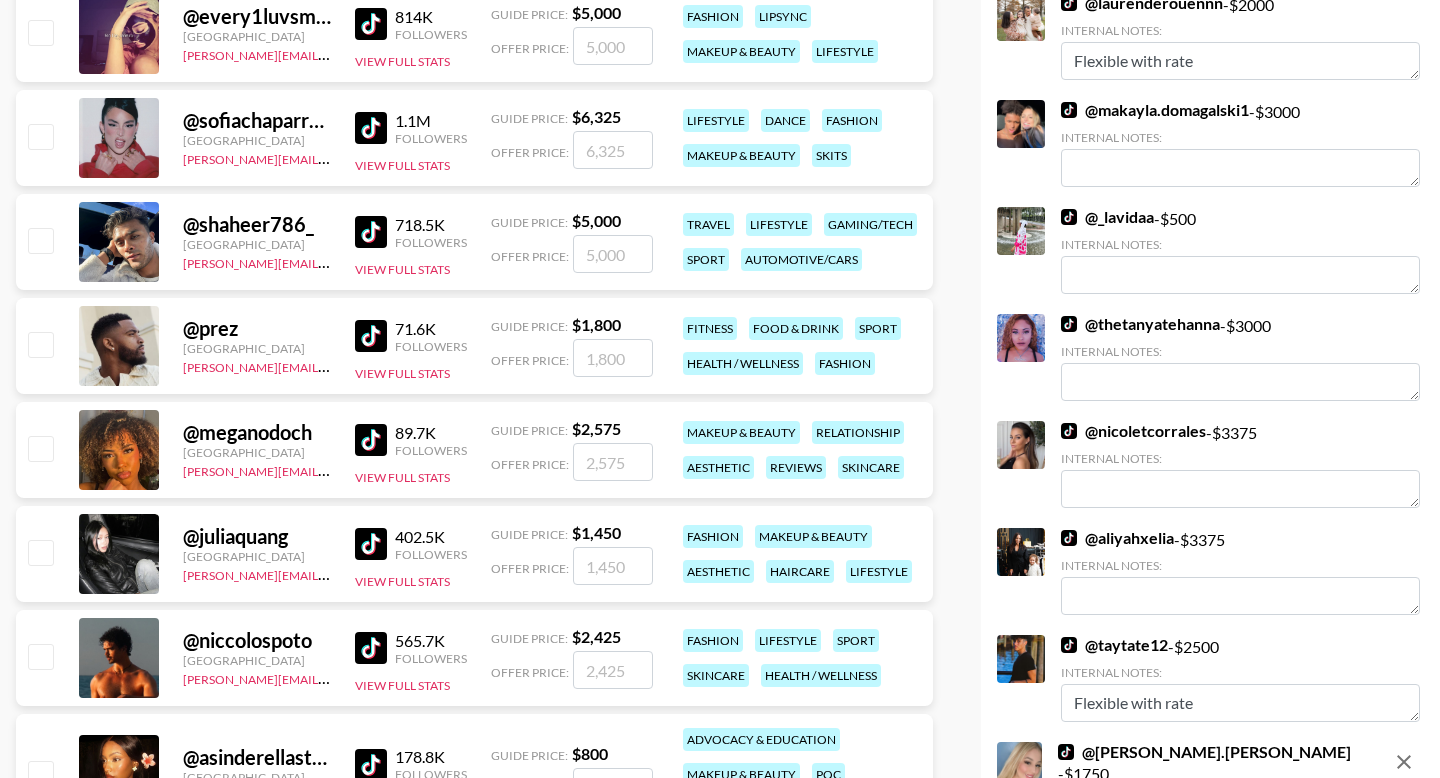 scroll, scrollTop: 0, scrollLeft: 0, axis: both 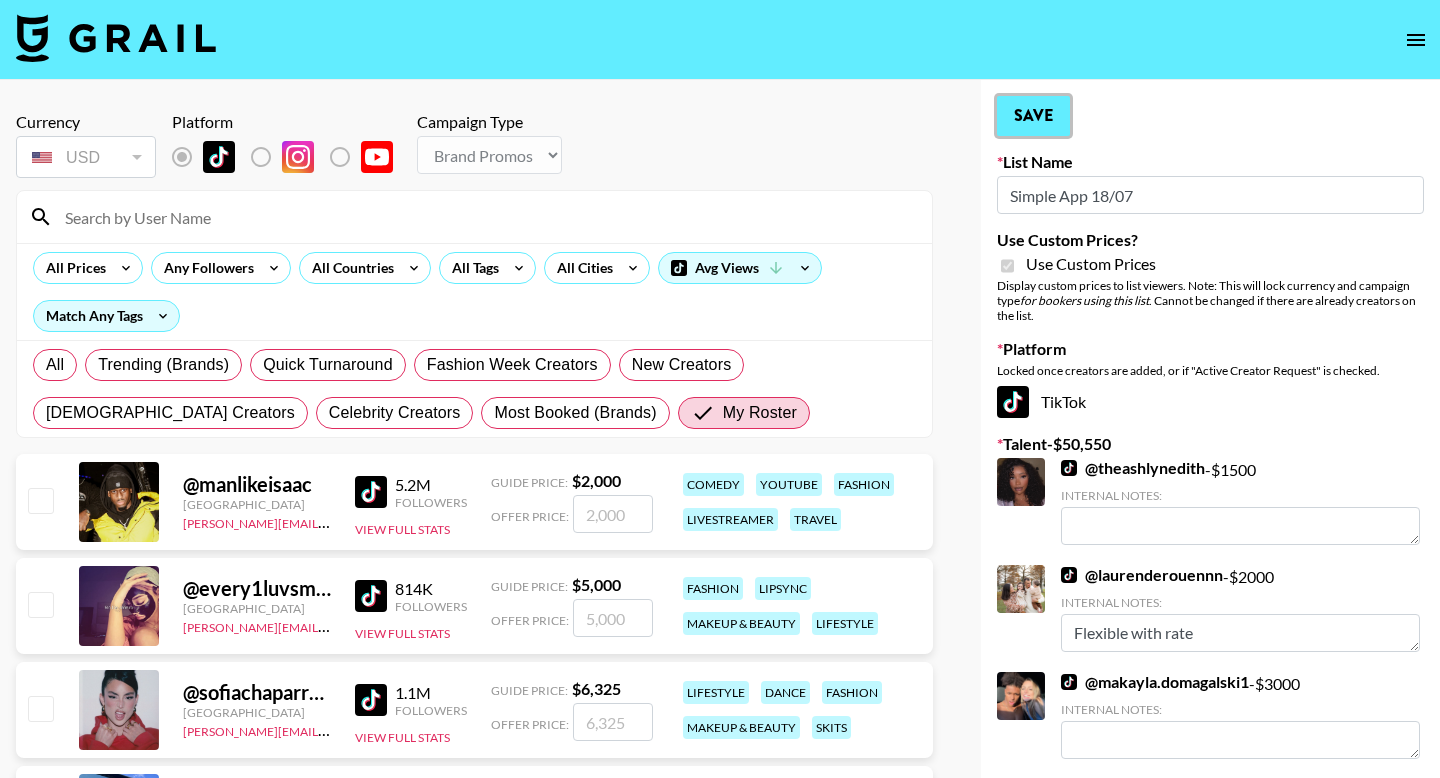 click on "Save" at bounding box center [1033, 116] 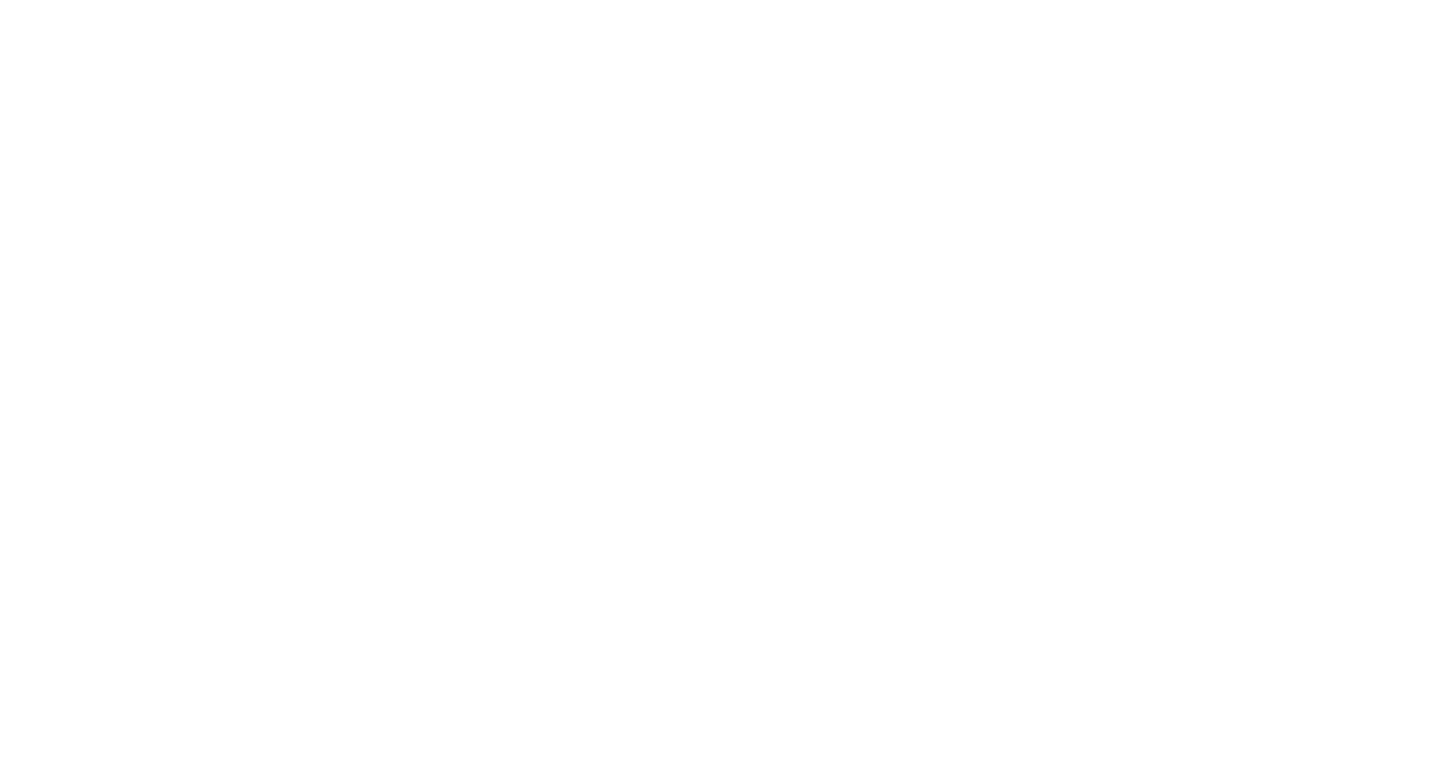 scroll, scrollTop: 0, scrollLeft: 0, axis: both 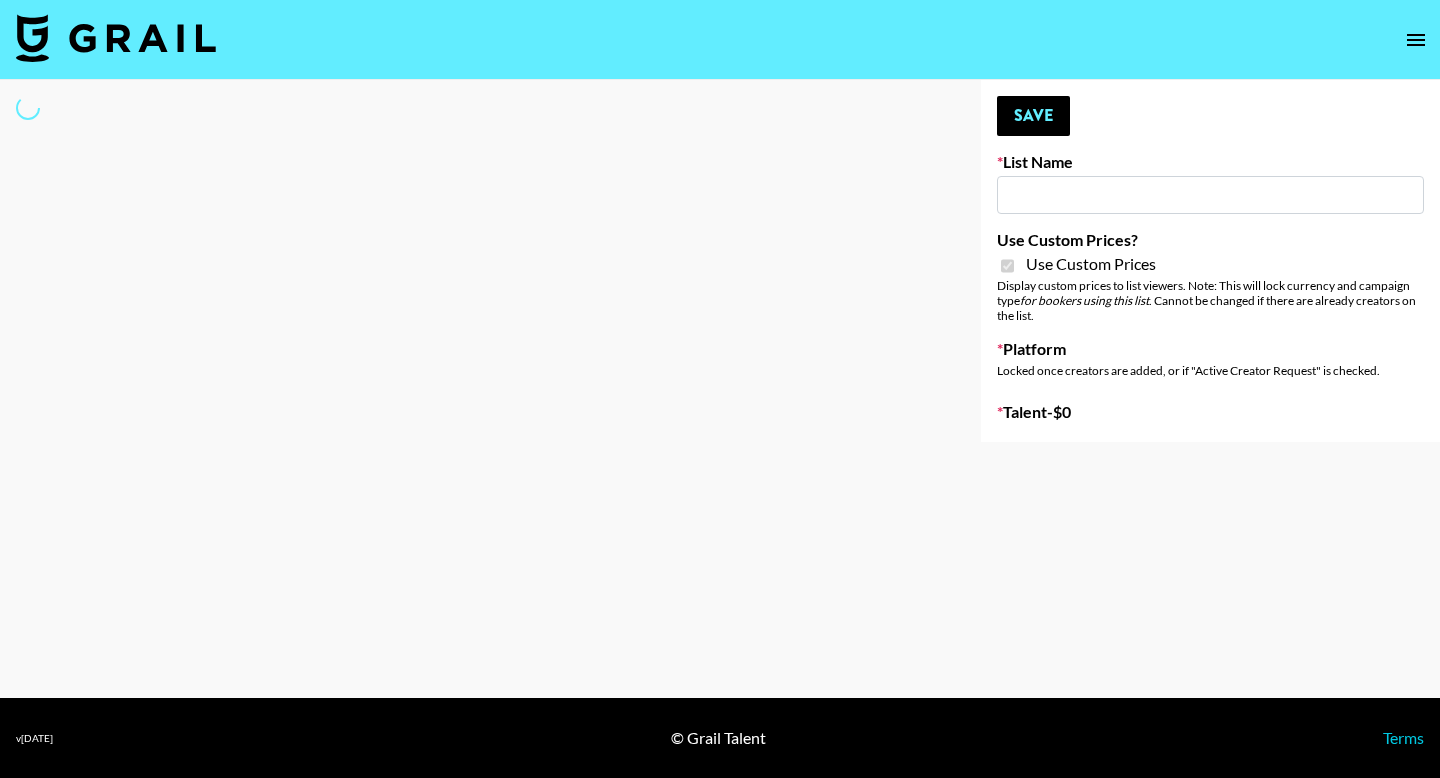 type on "[PERSON_NAME] Appliances" 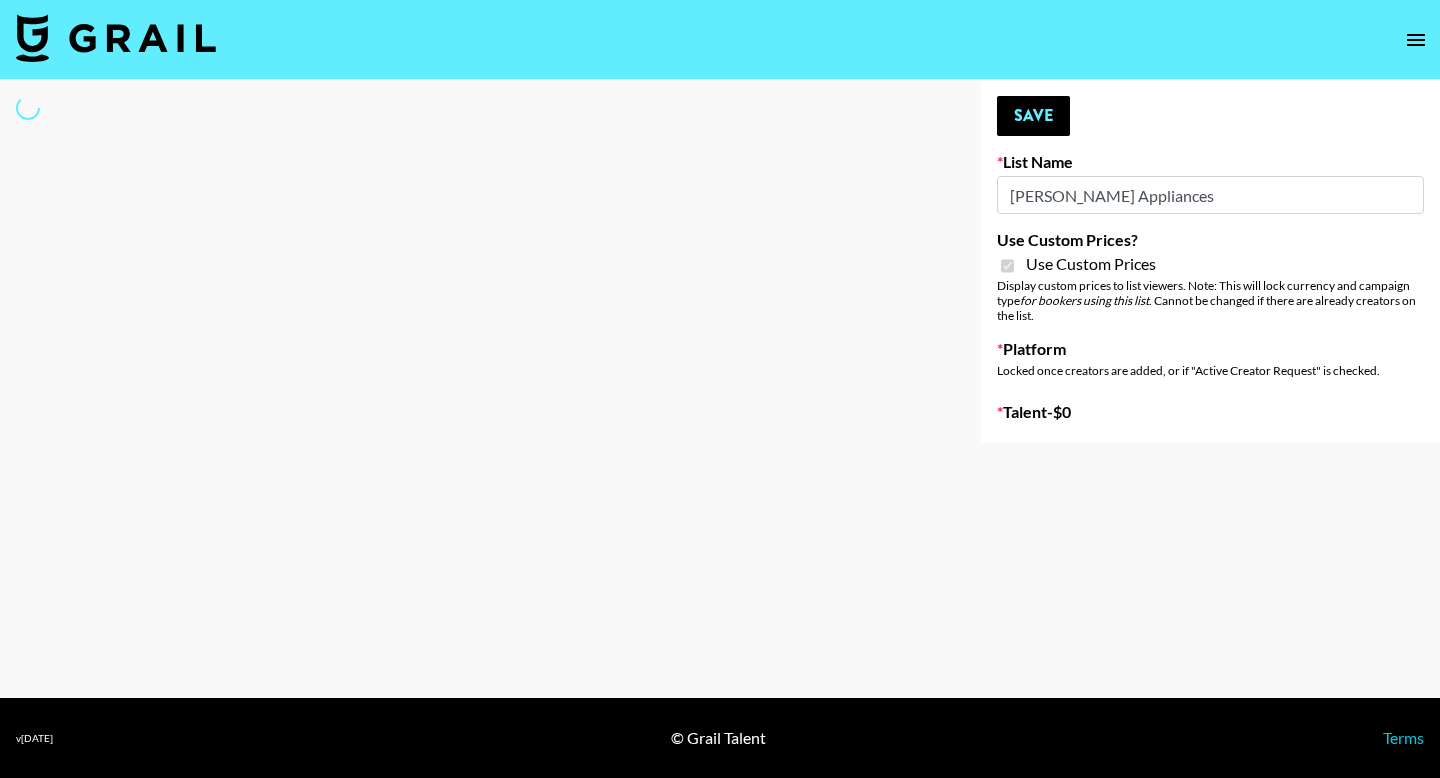 select on "Brand" 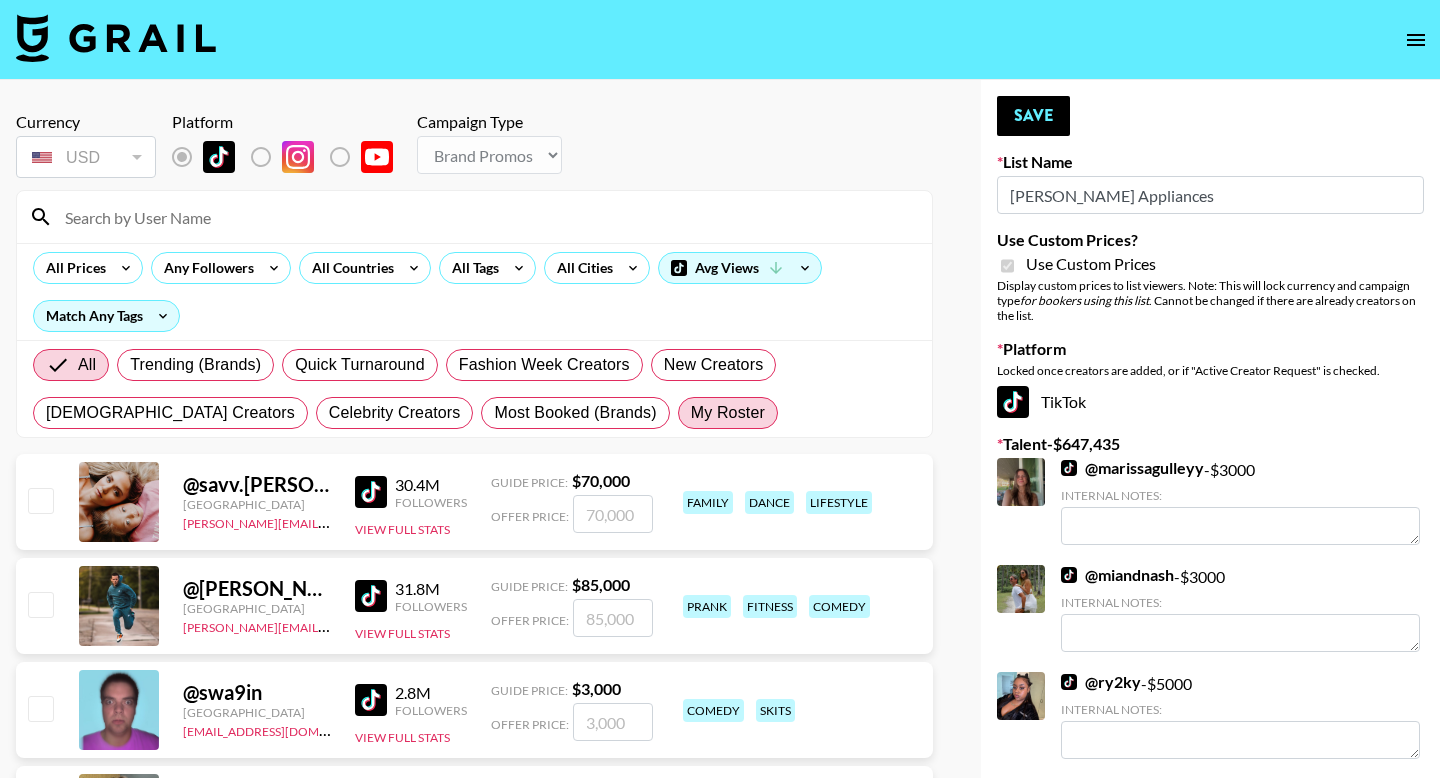 click on "My Roster" at bounding box center [728, 413] 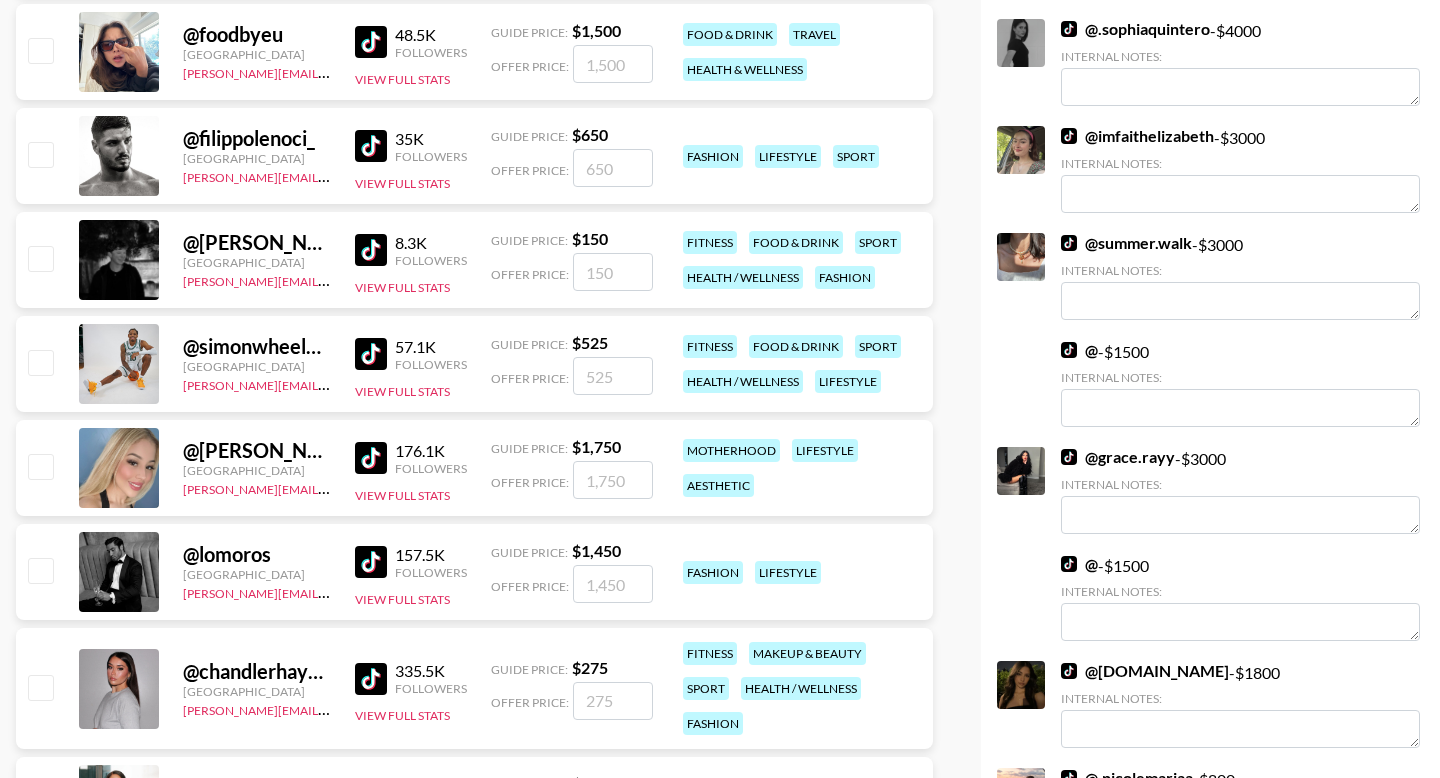 scroll, scrollTop: 1726, scrollLeft: 0, axis: vertical 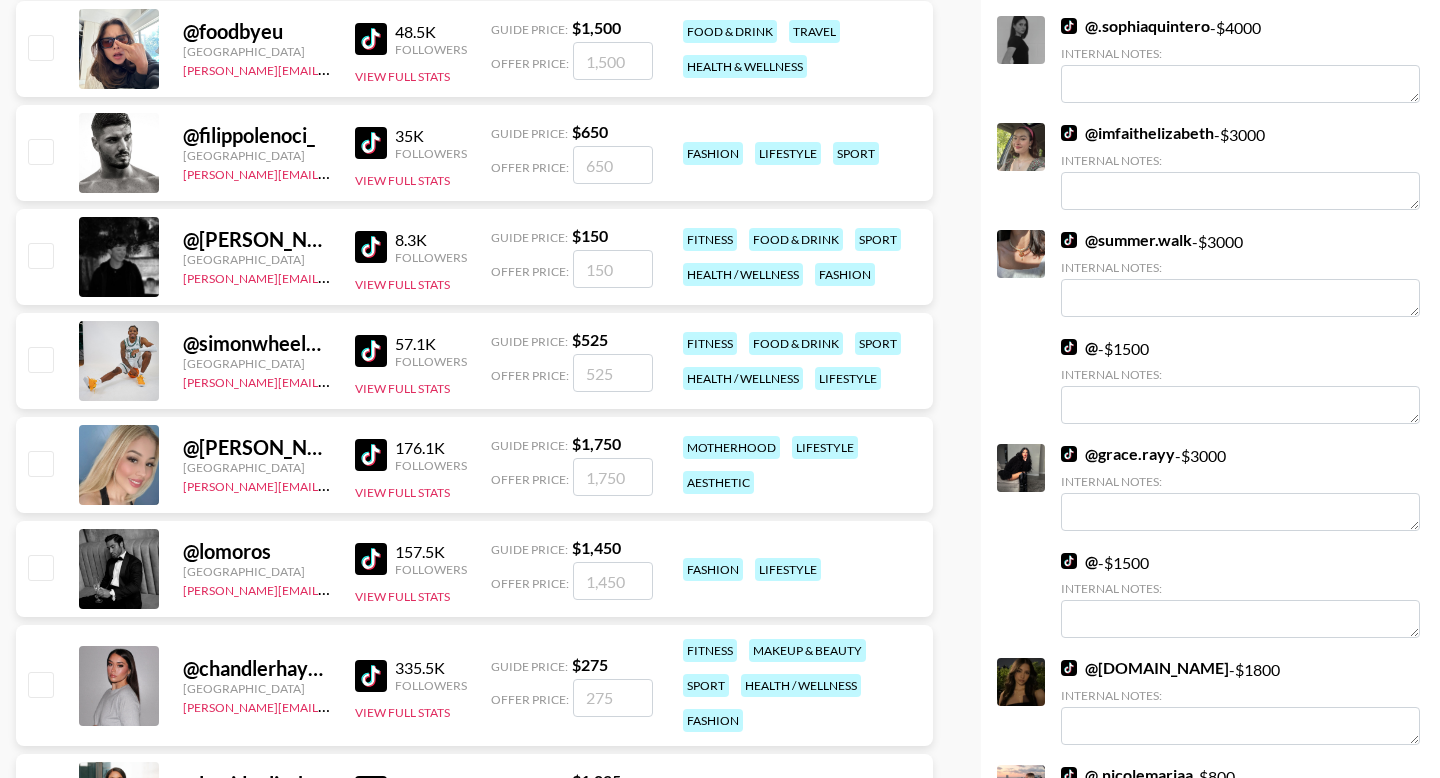 click at bounding box center [371, 455] 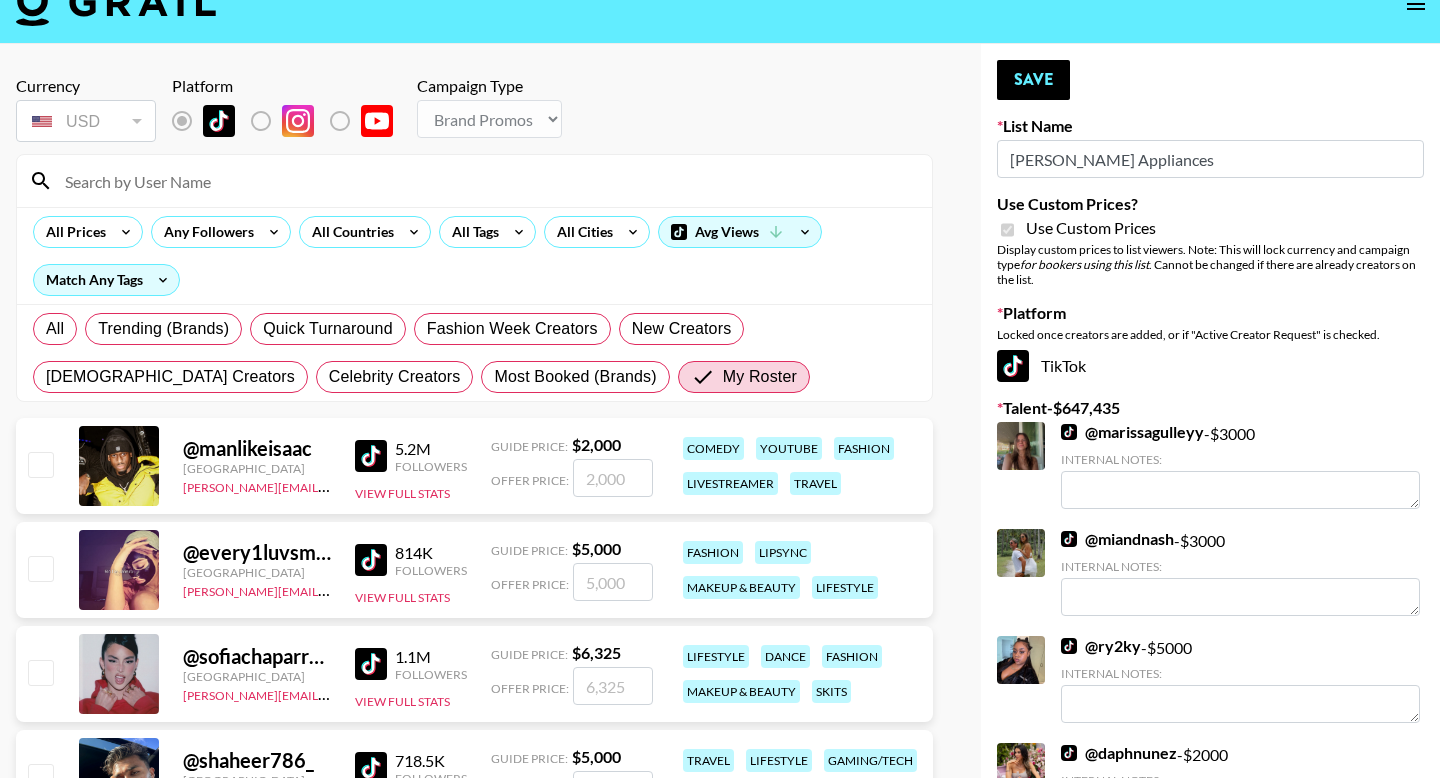 scroll, scrollTop: 0, scrollLeft: 0, axis: both 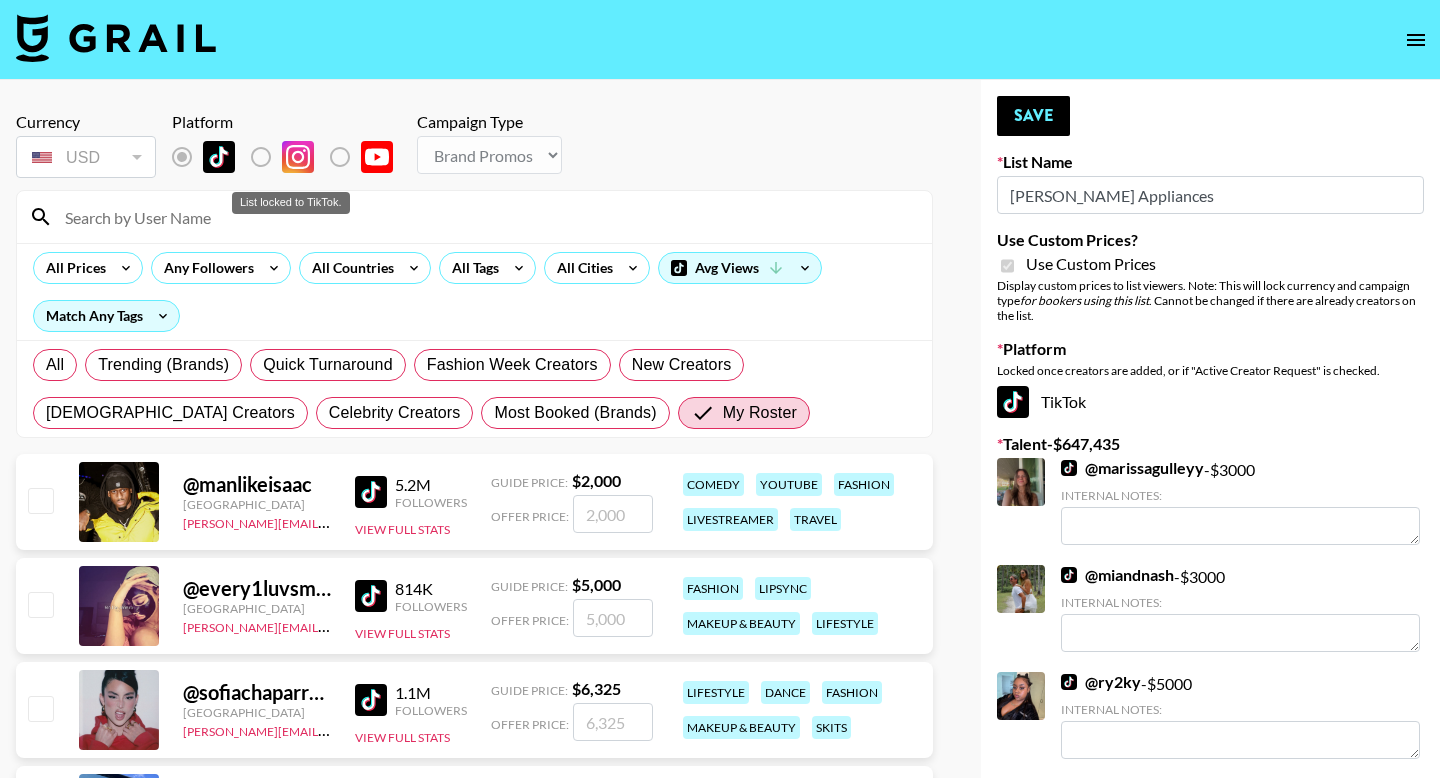 click at bounding box center [277, 157] 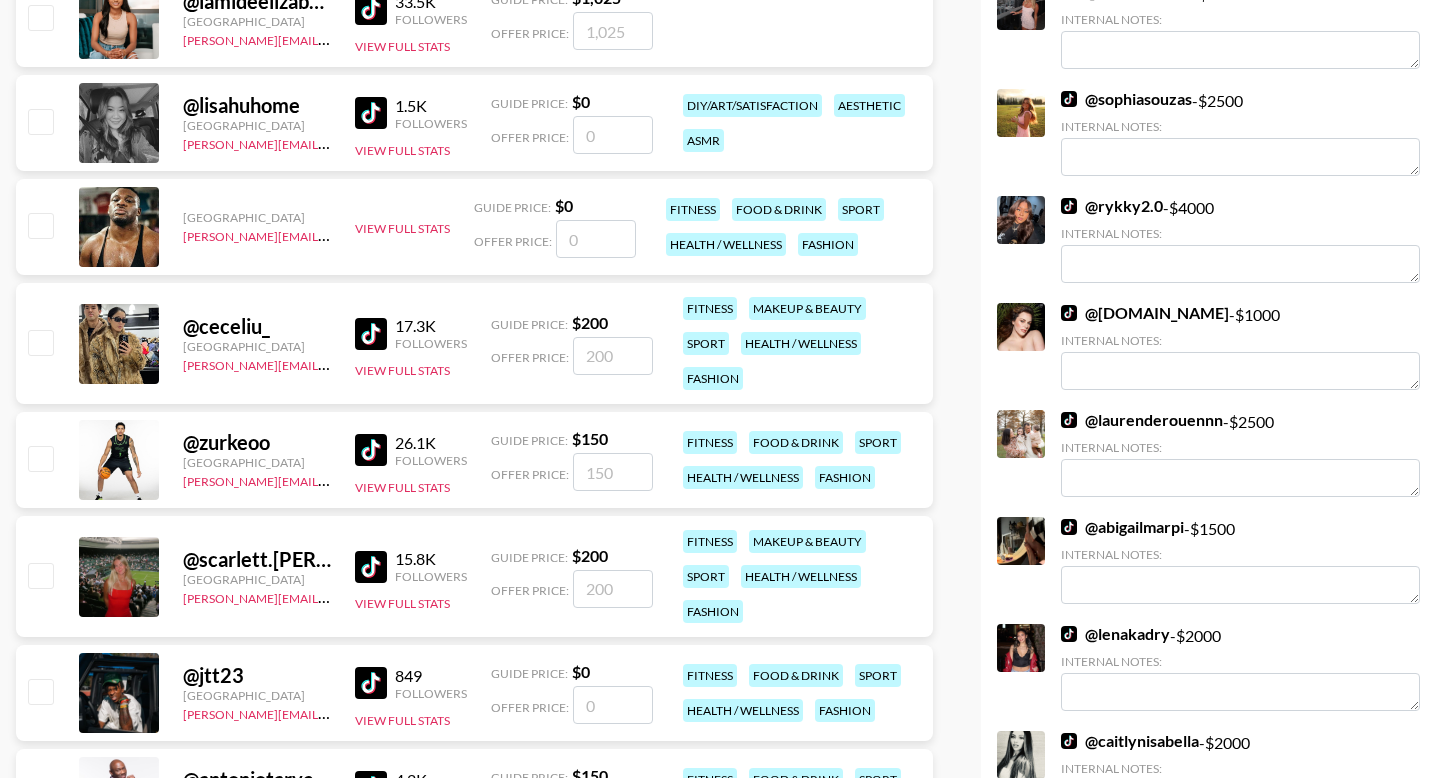 scroll, scrollTop: 2680, scrollLeft: 0, axis: vertical 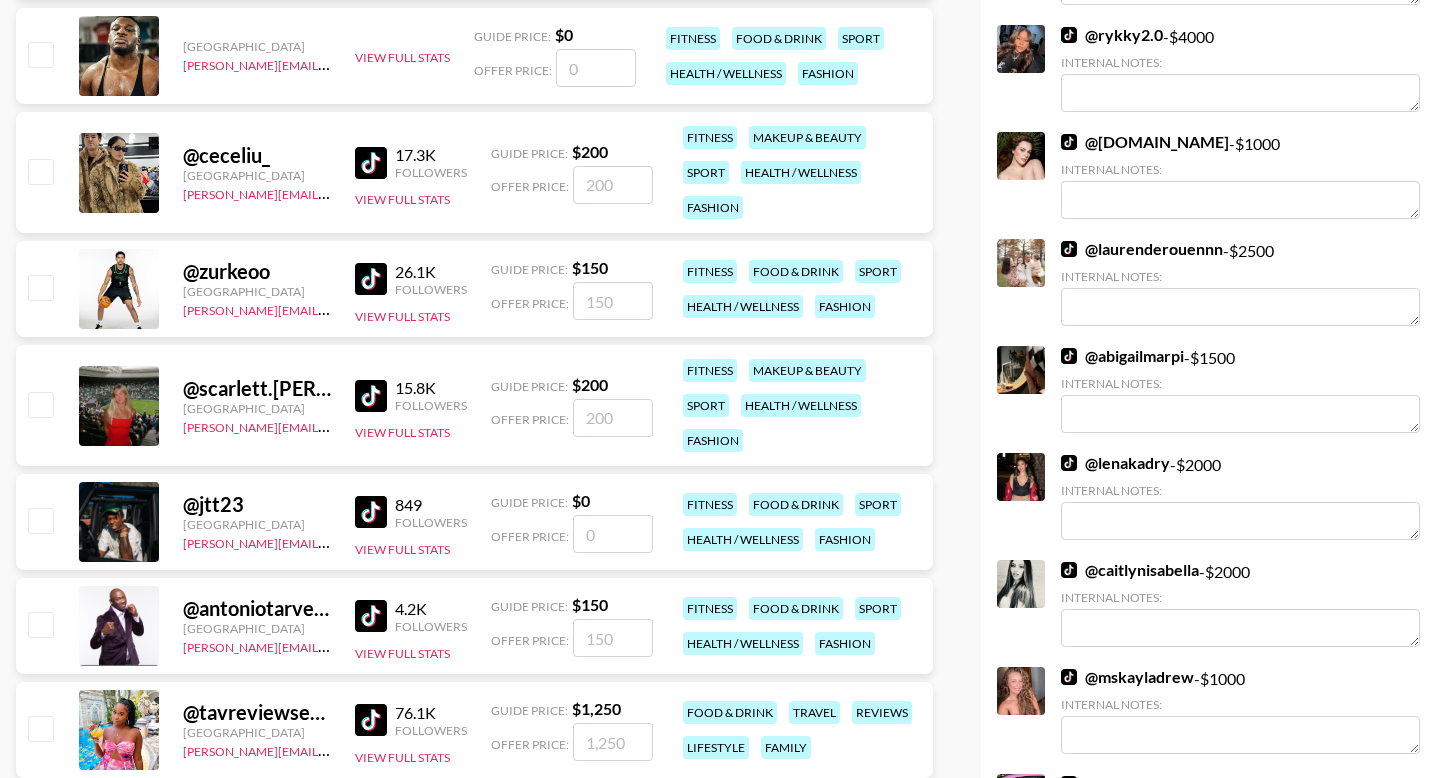 click at bounding box center [40, 171] 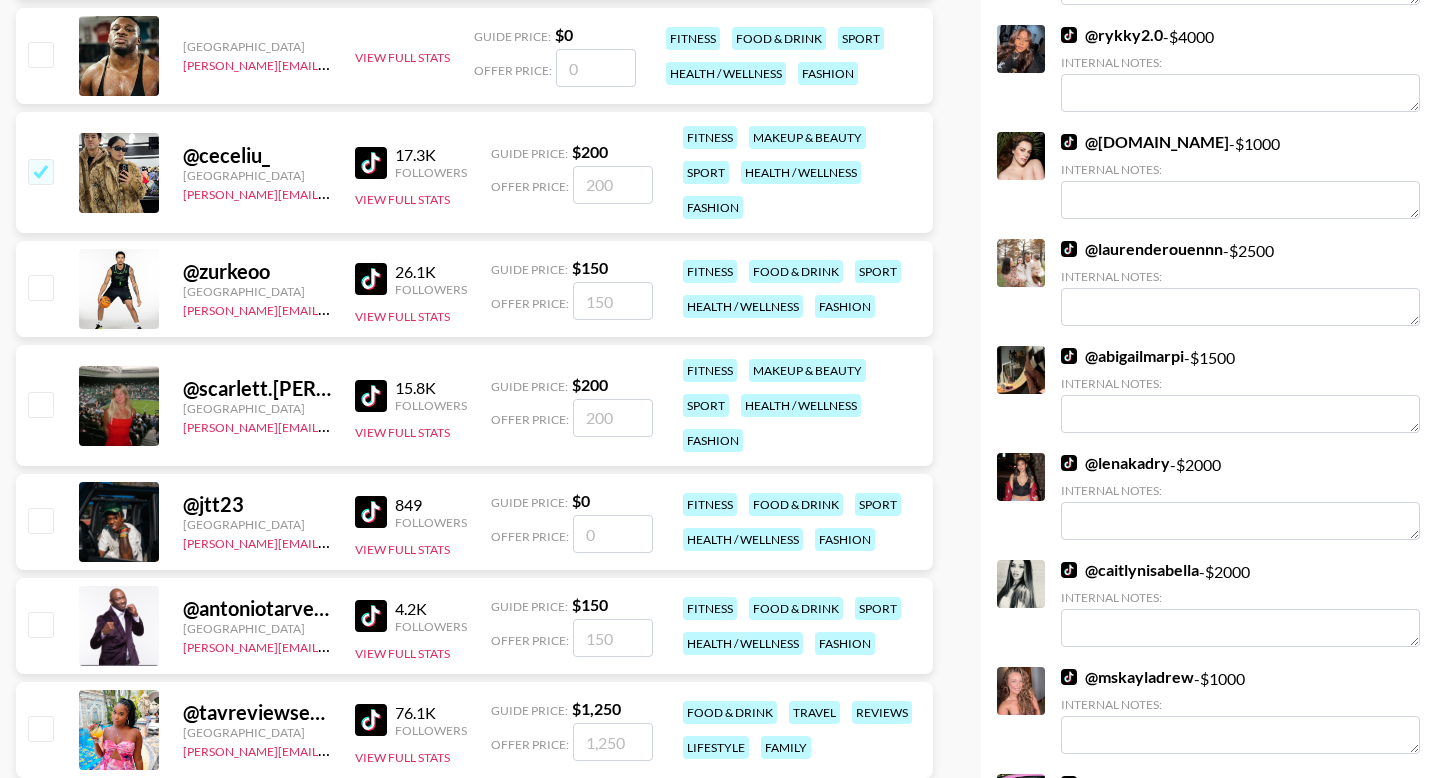 checkbox on "true" 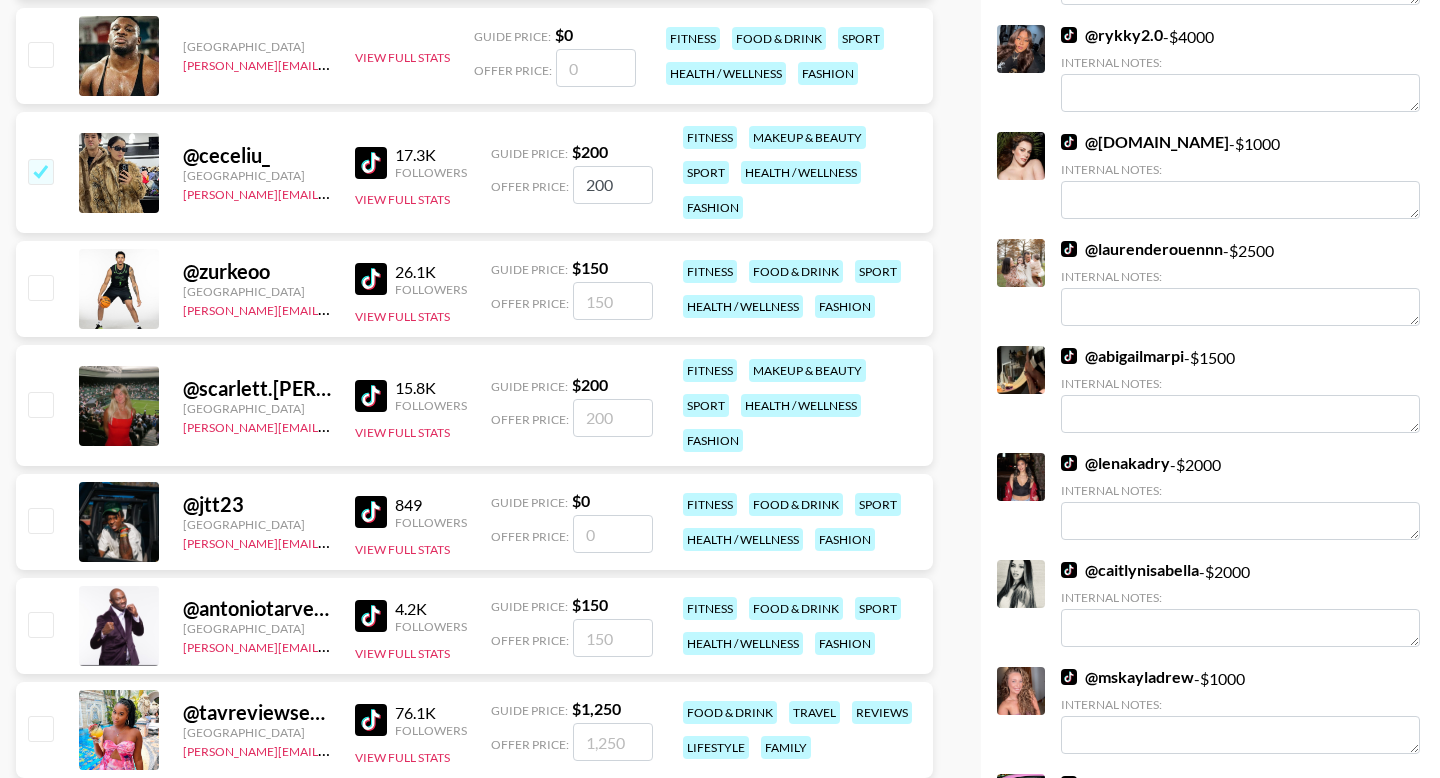 drag, startPoint x: 623, startPoint y: 193, endPoint x: 529, endPoint y: 193, distance: 94 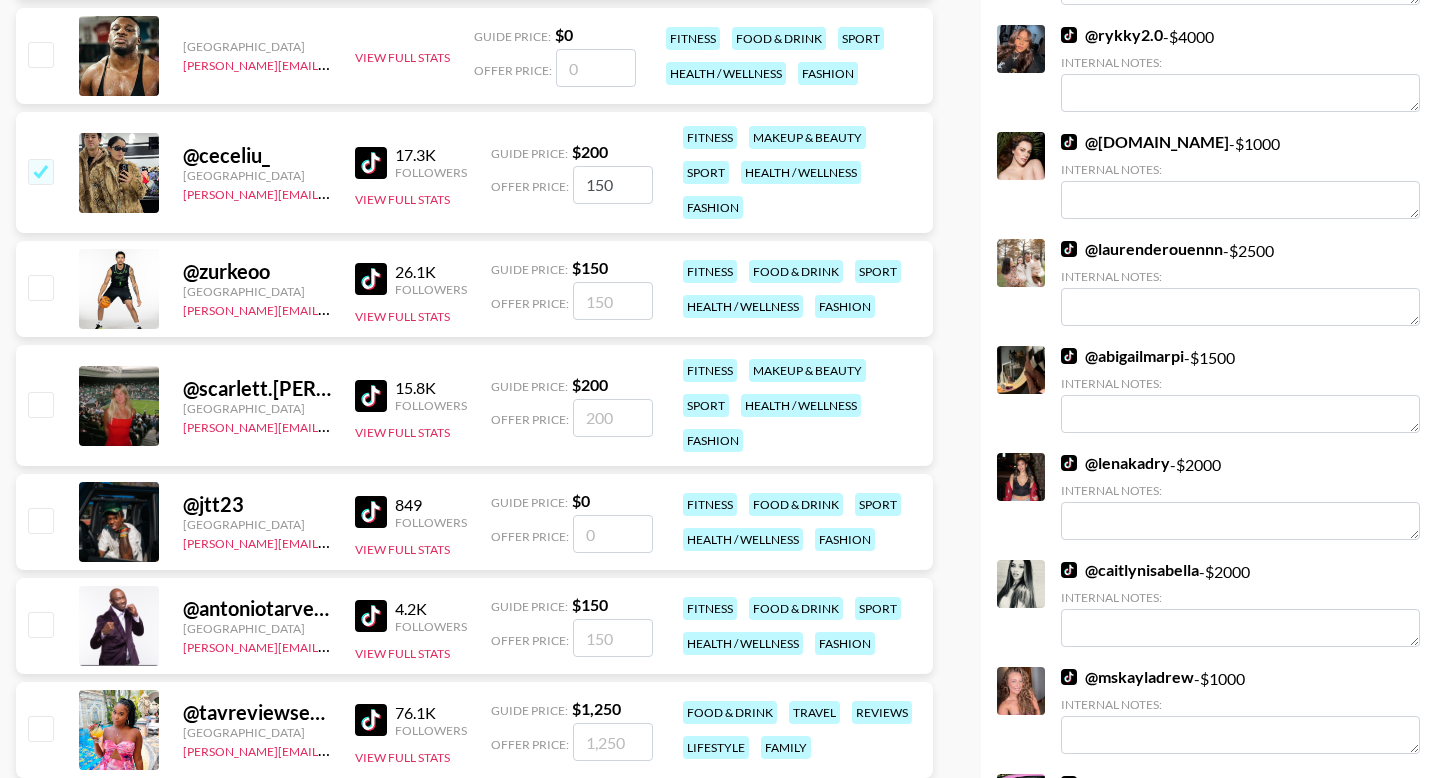 type on "1500" 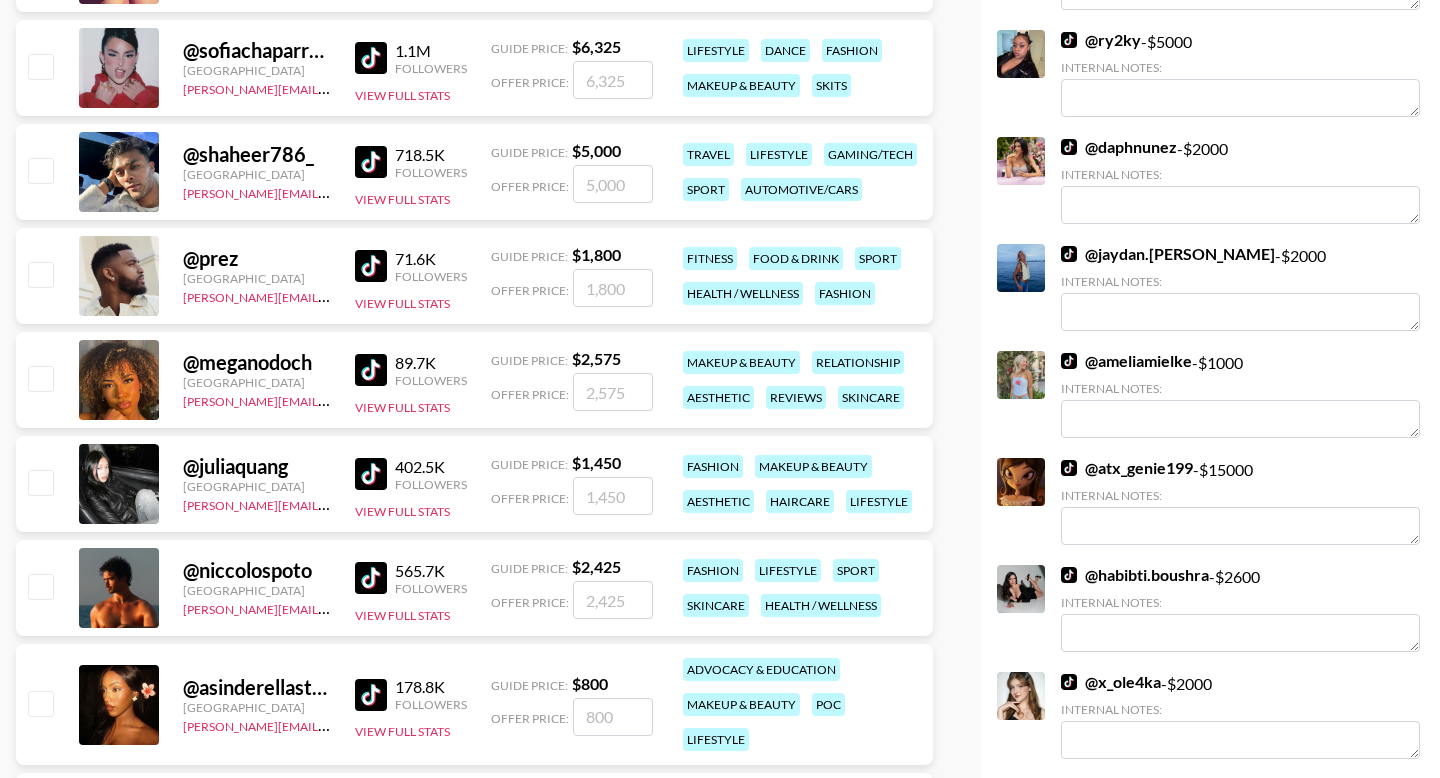 scroll, scrollTop: 0, scrollLeft: 0, axis: both 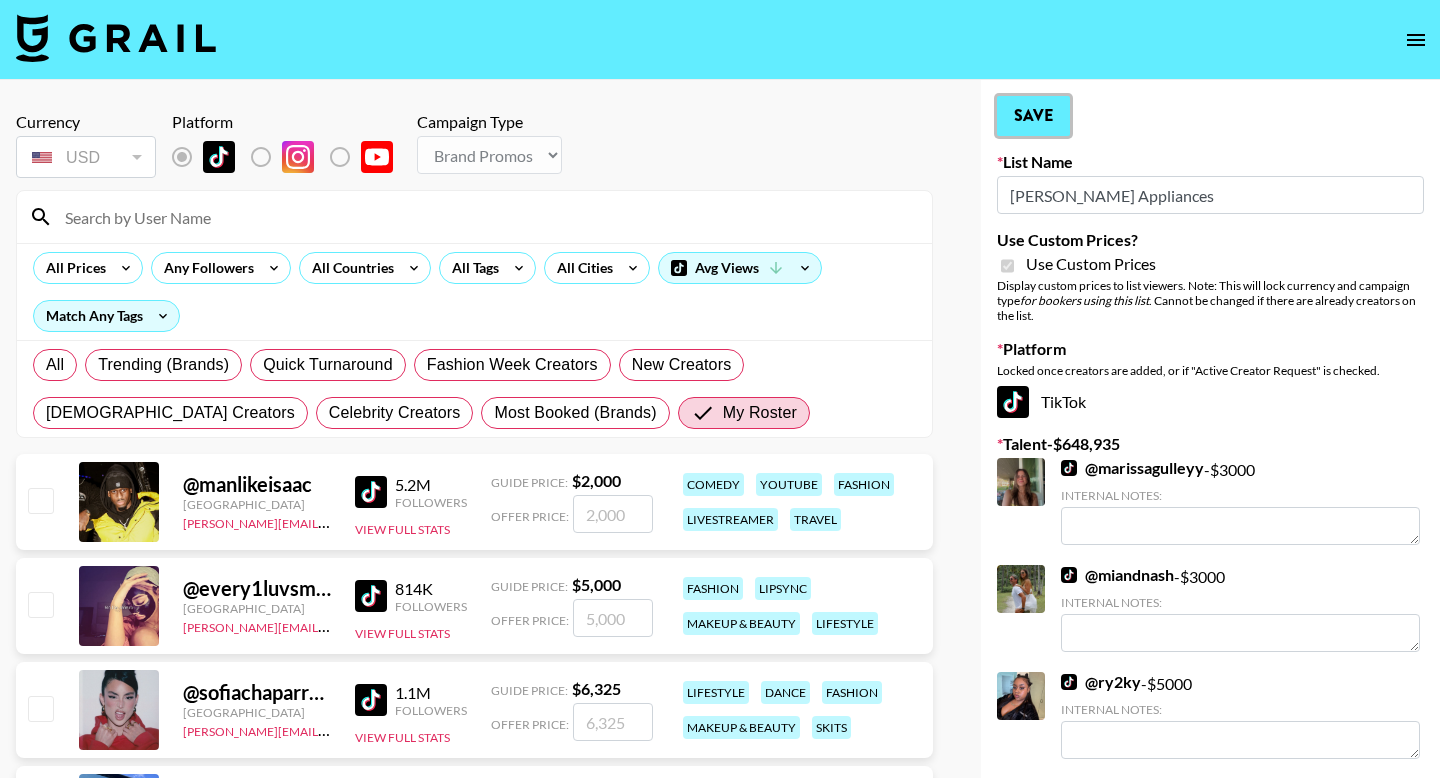 click on "Save" at bounding box center (1033, 116) 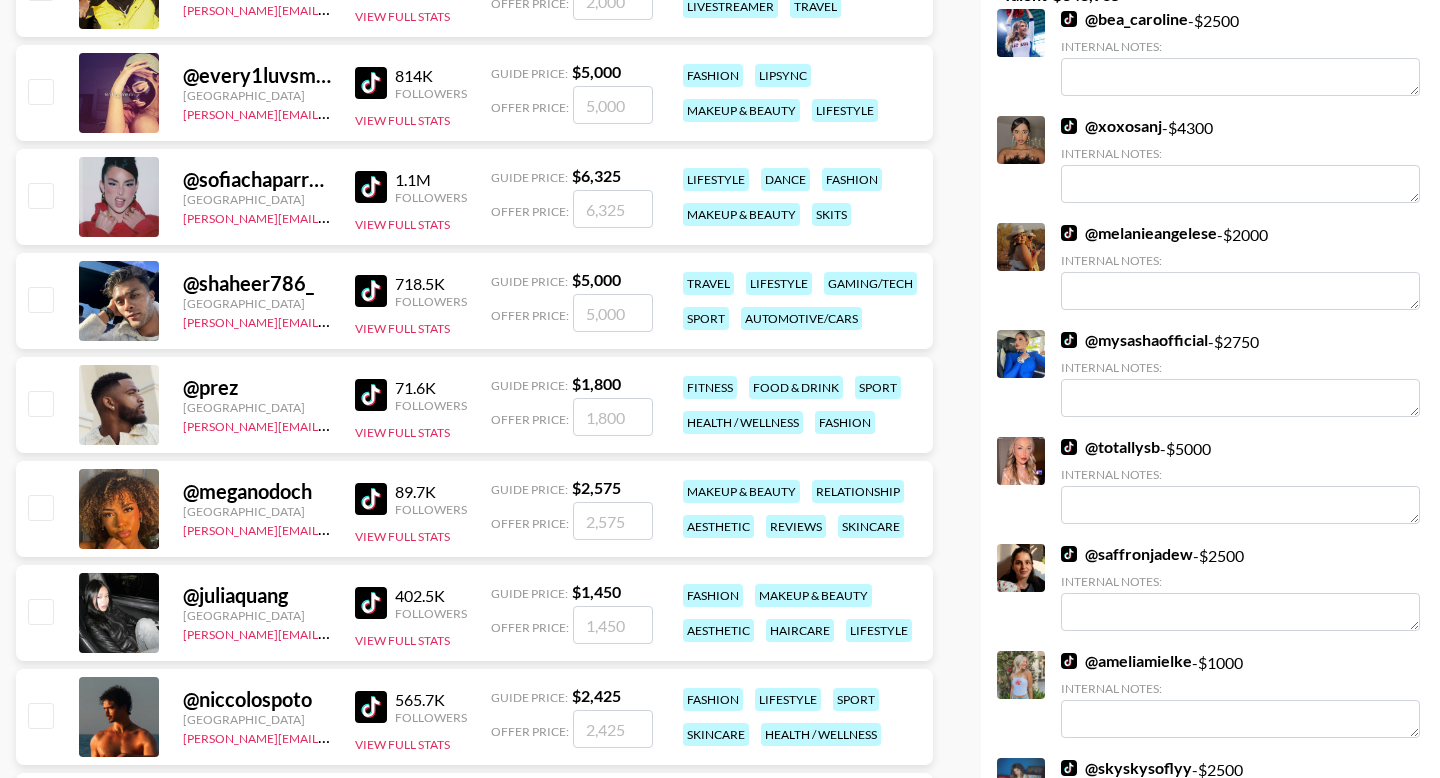 scroll, scrollTop: 0, scrollLeft: 0, axis: both 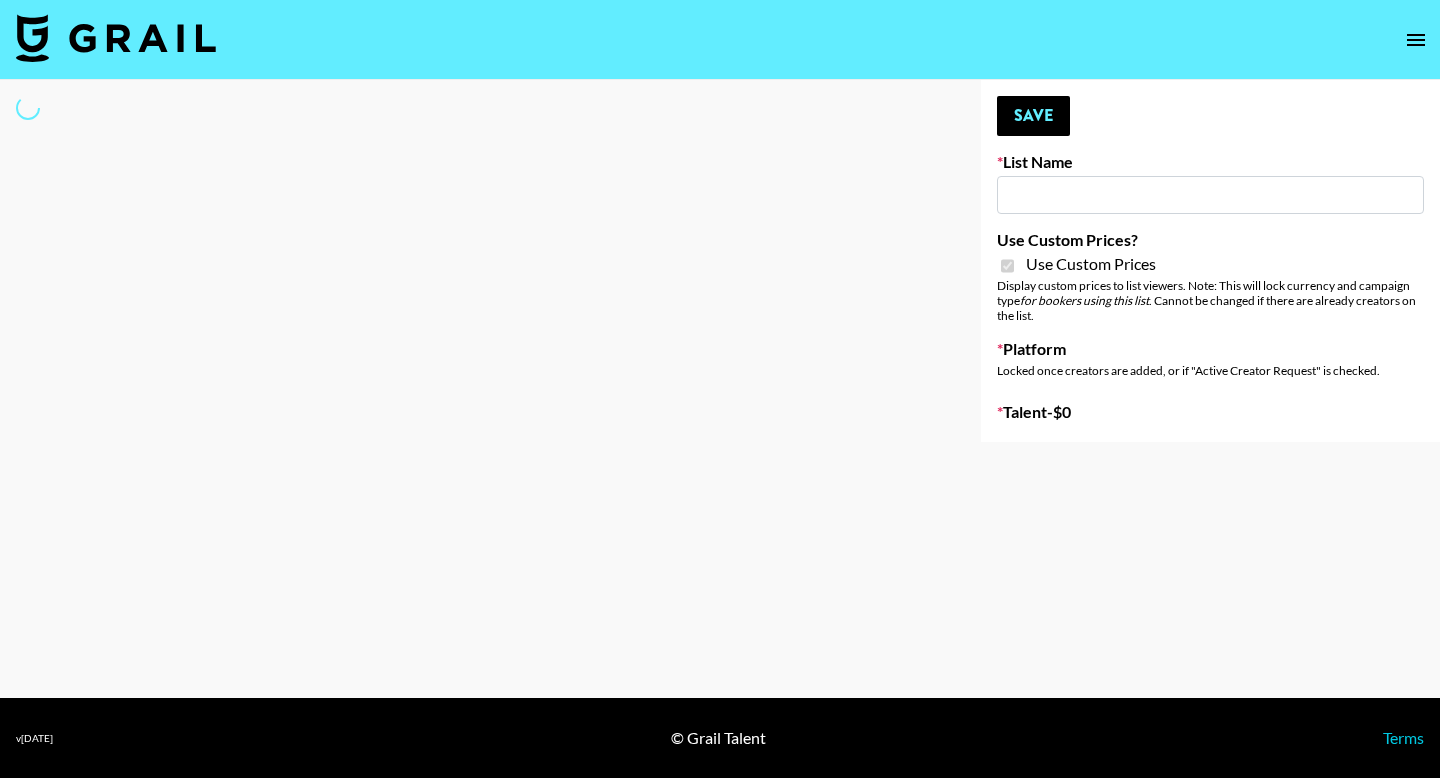 type on "Unhooked & Beam" 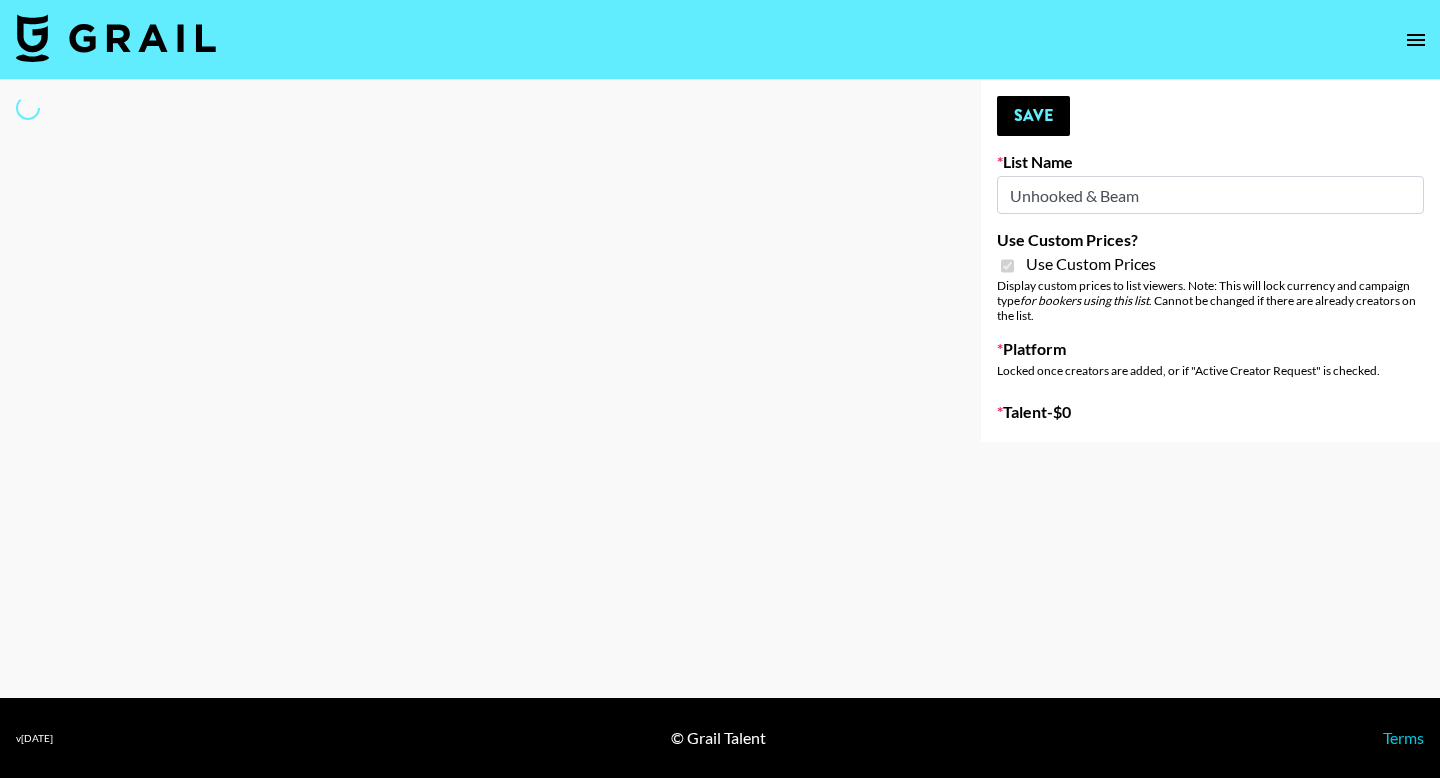 select on "Brand" 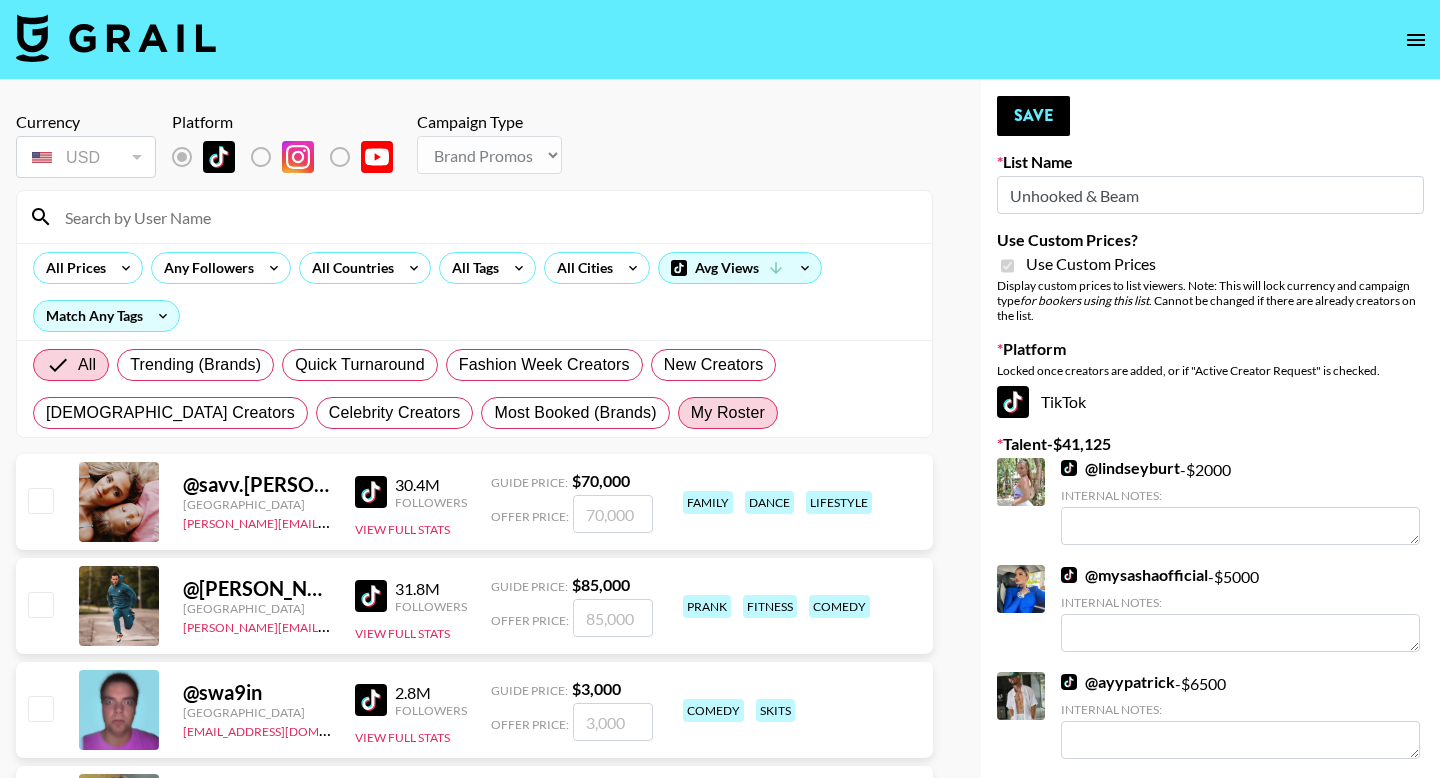 click on "My Roster" at bounding box center (728, 413) 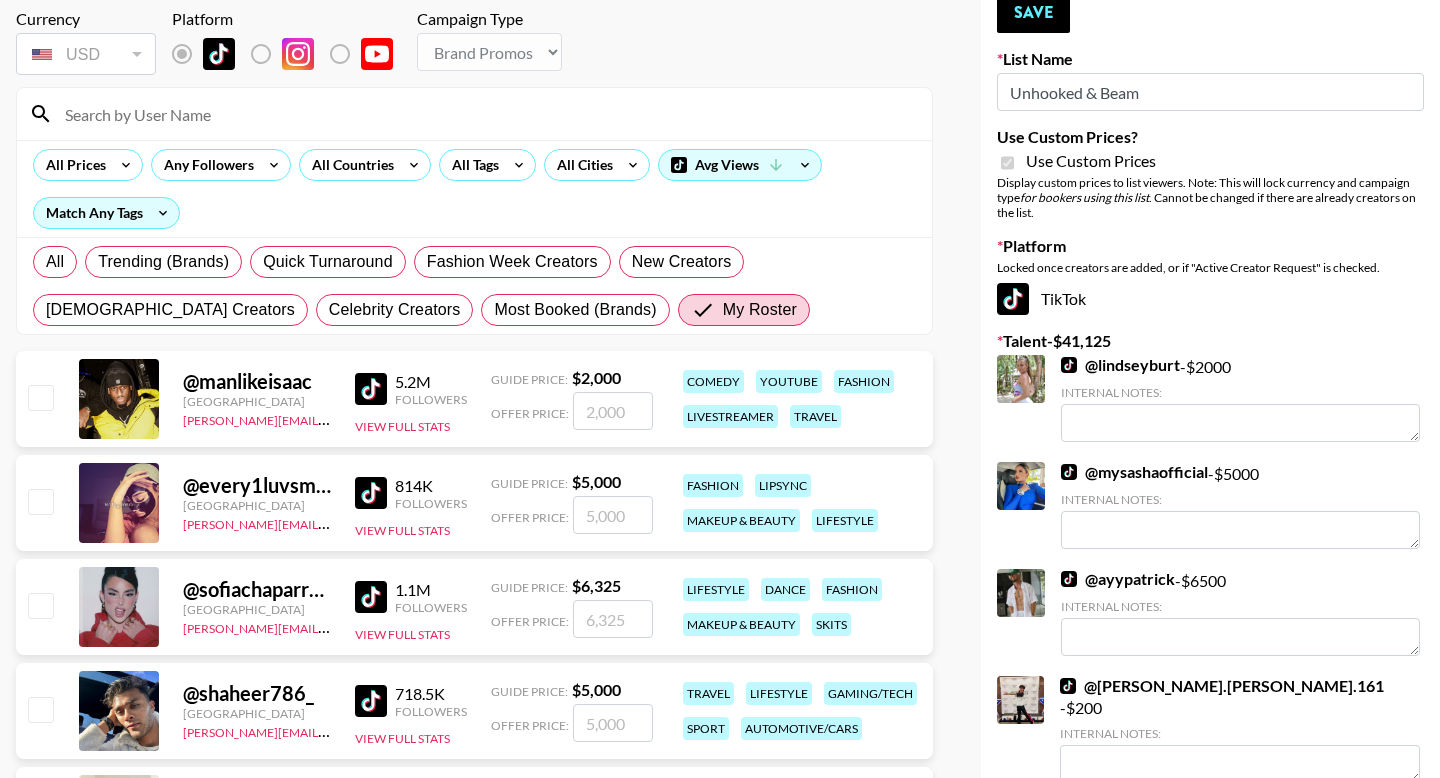 scroll, scrollTop: 106, scrollLeft: 0, axis: vertical 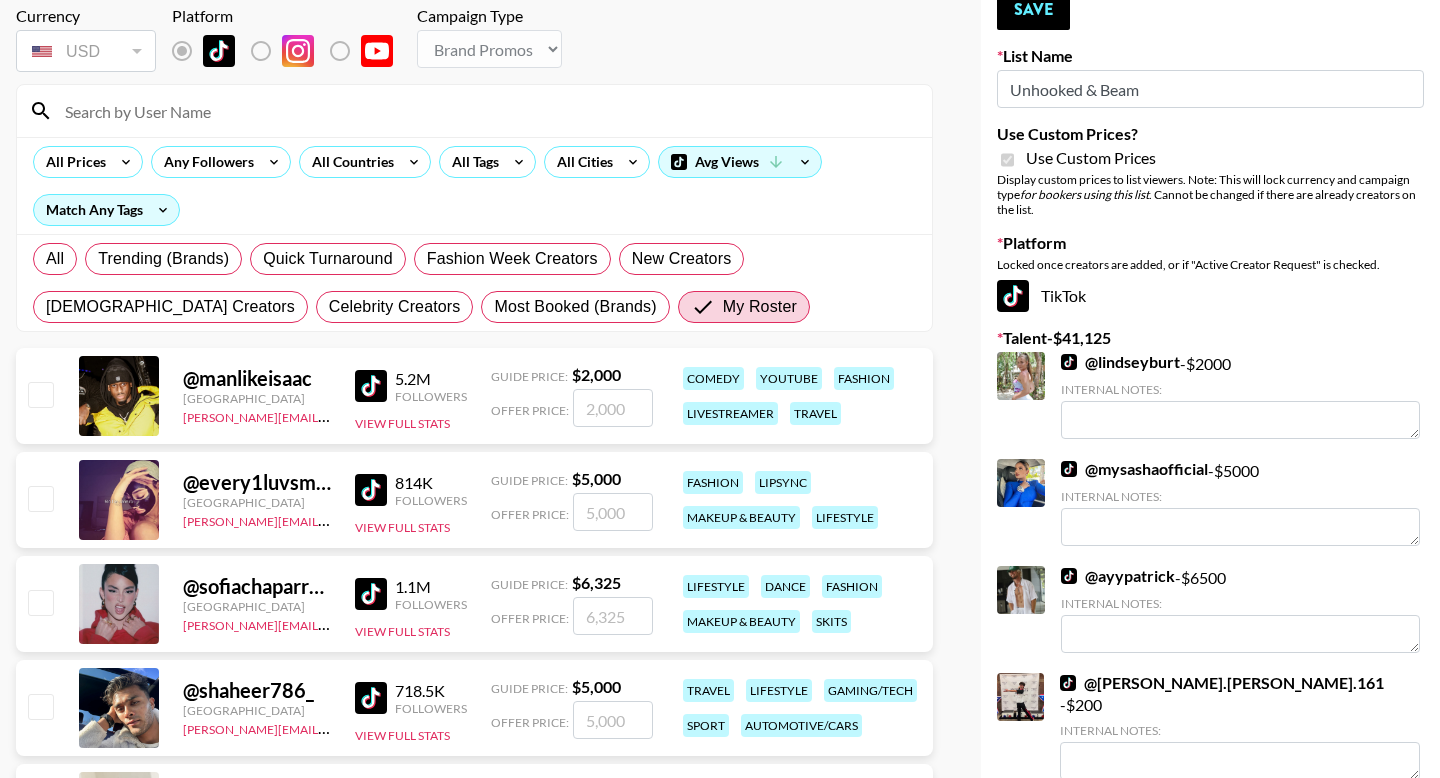 click on "@ every1luvsmia._ United States ella.makin@grail-talent.com 814K Followers View Full Stats Guide Price: $ 5,000 Offer Price: fashion lipsync makeup & beauty lifestyle" at bounding box center [474, 500] 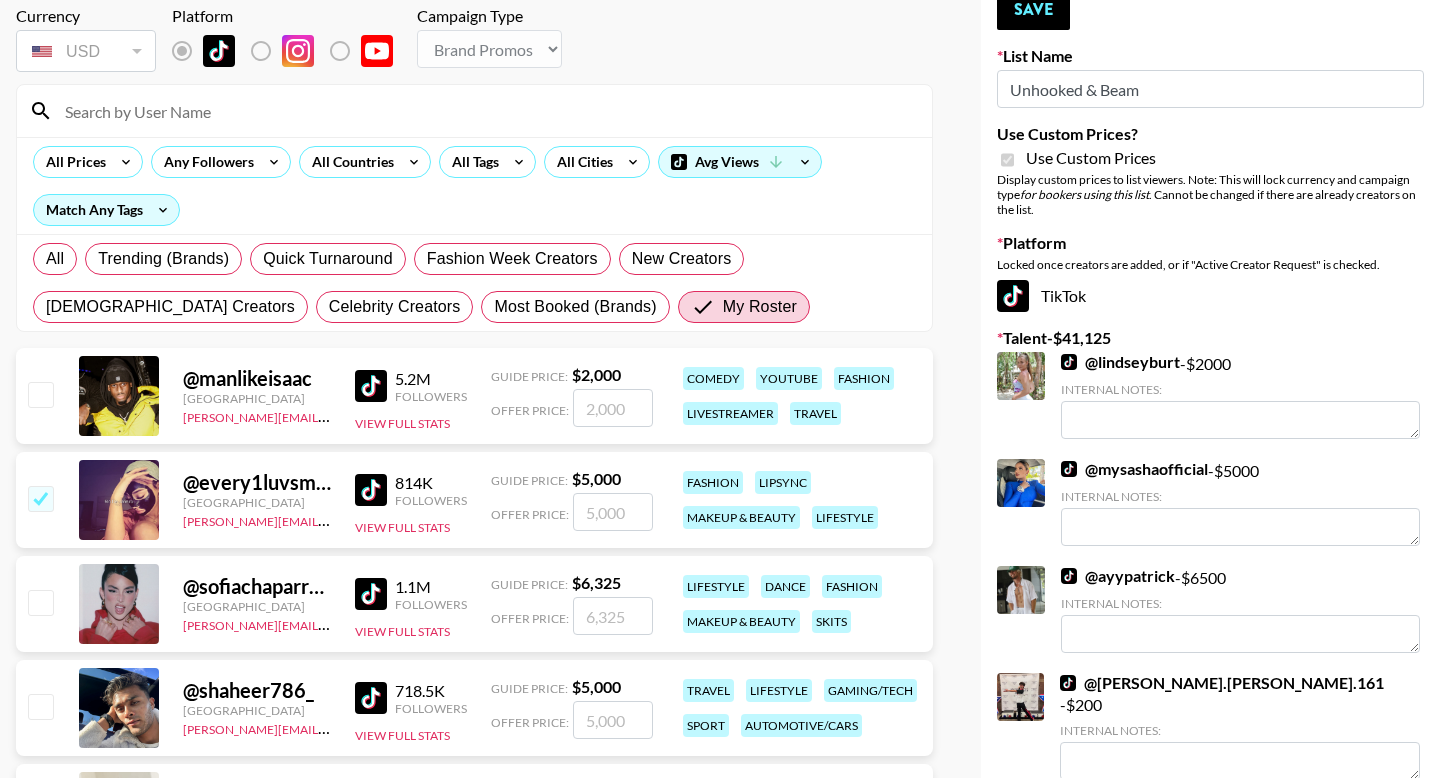 checkbox on "true" 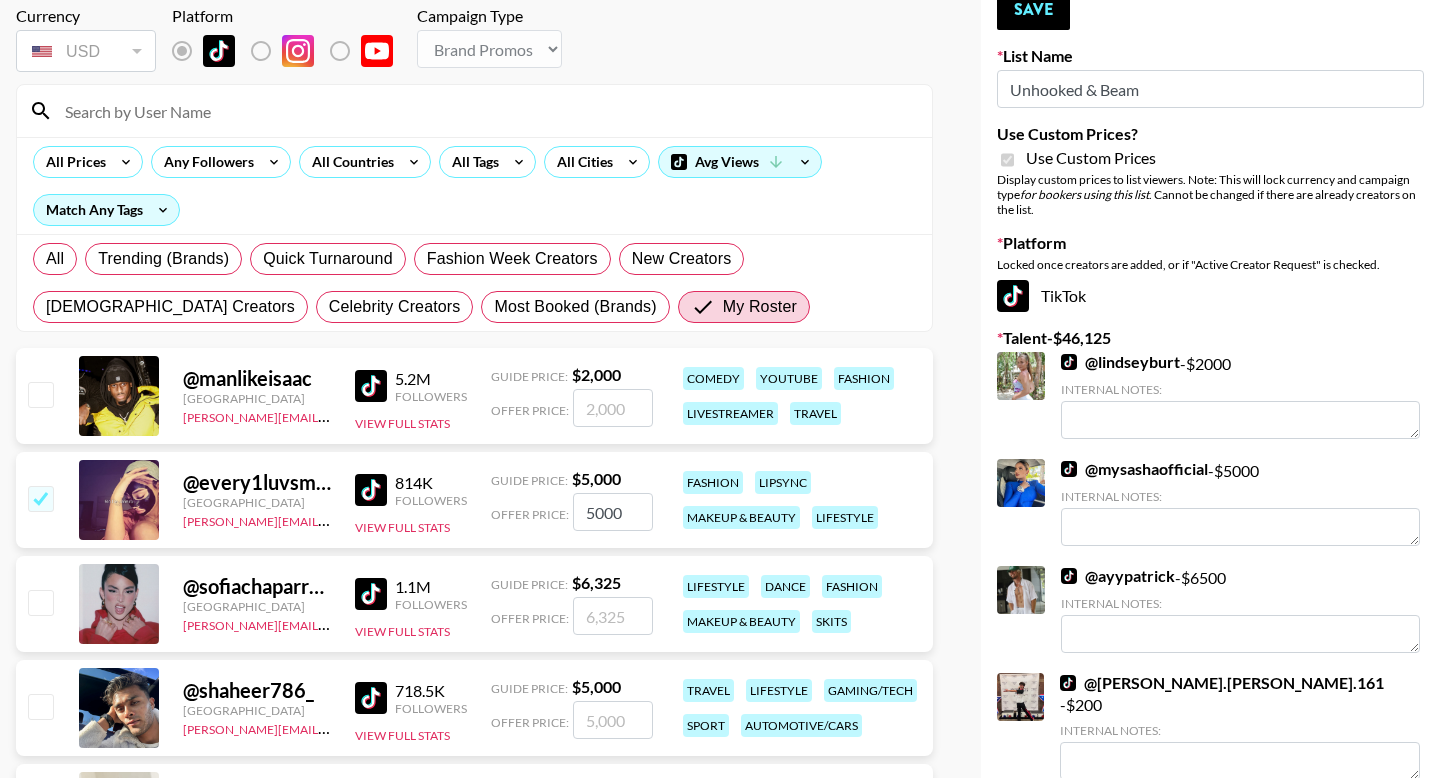 drag, startPoint x: 643, startPoint y: 510, endPoint x: 484, endPoint y: 510, distance: 159 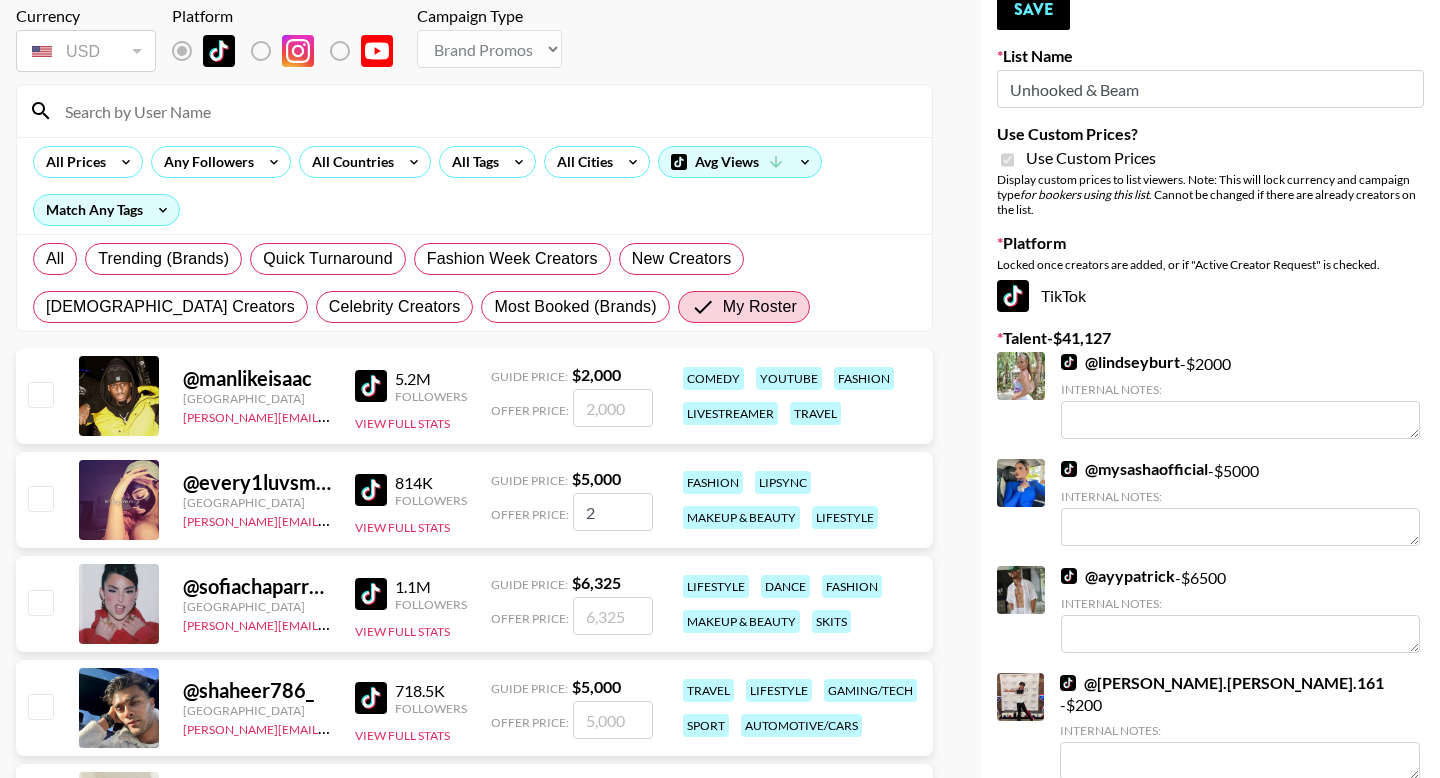 type 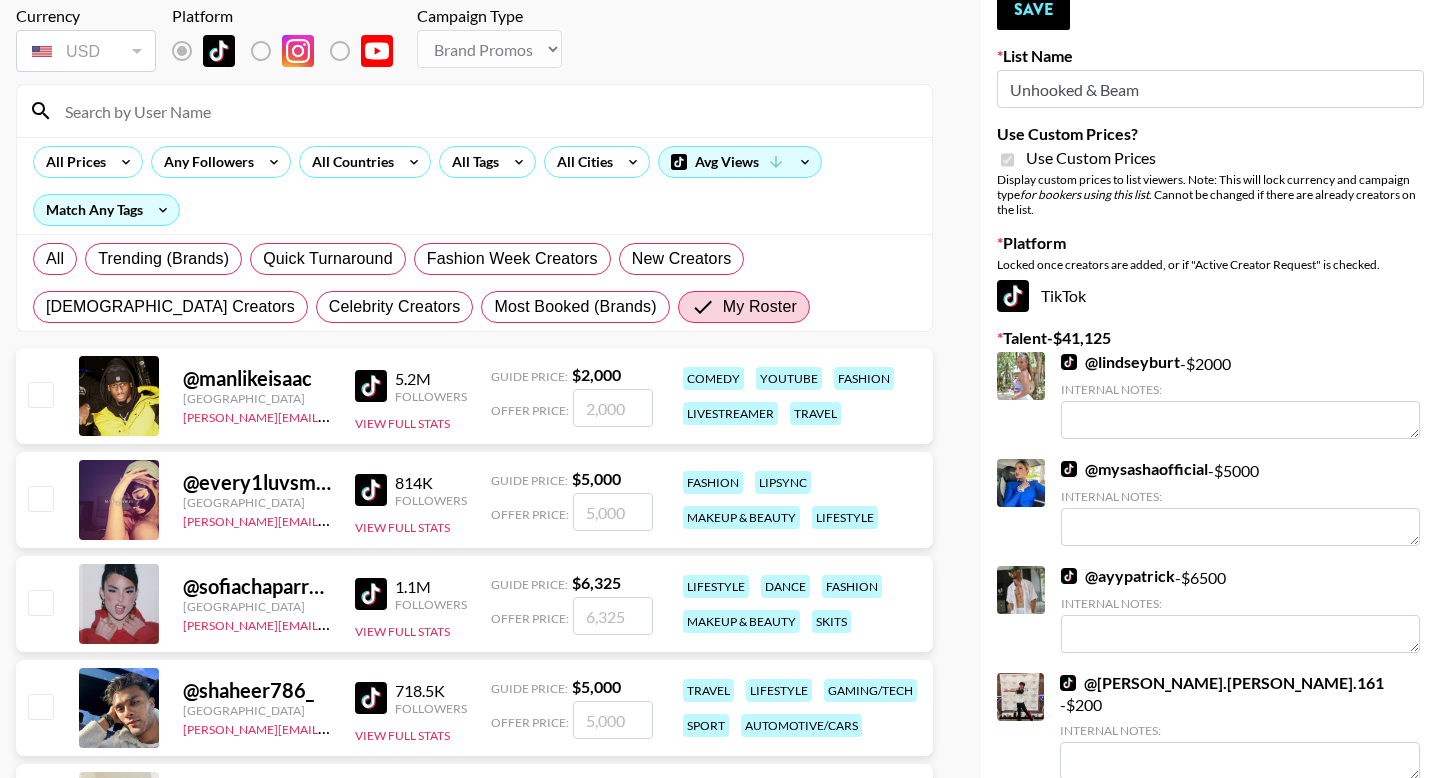 checkbox on "true" 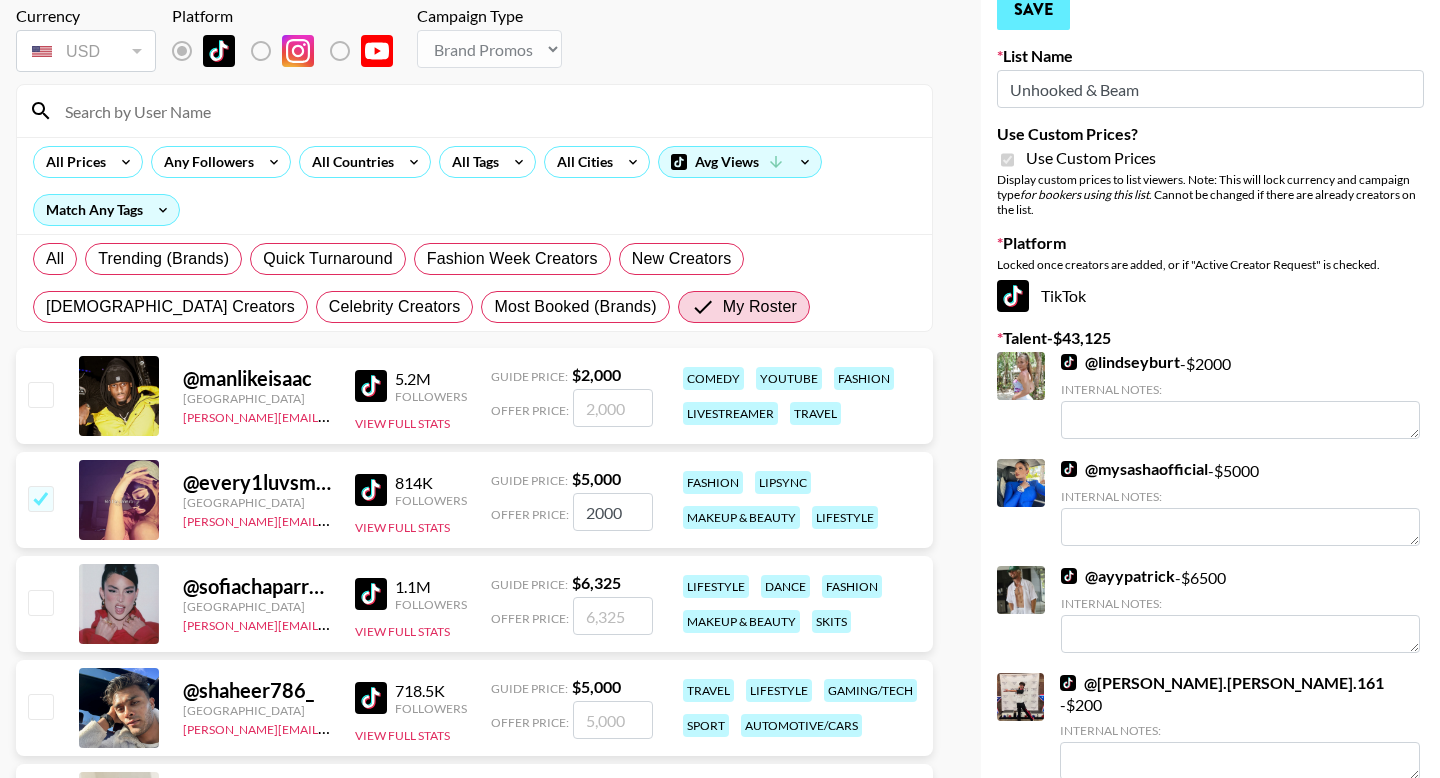 type on "2000" 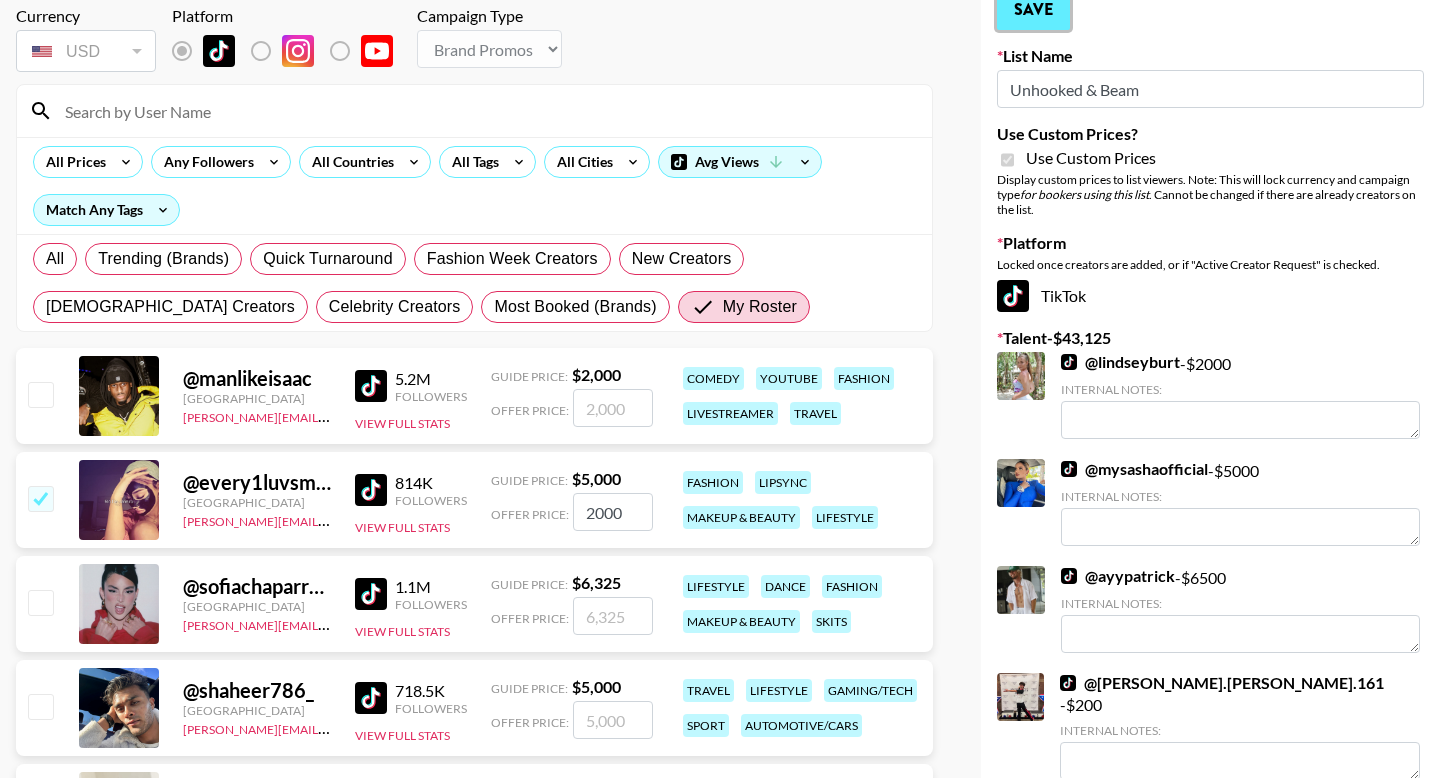 click on "Save" at bounding box center (1033, 10) 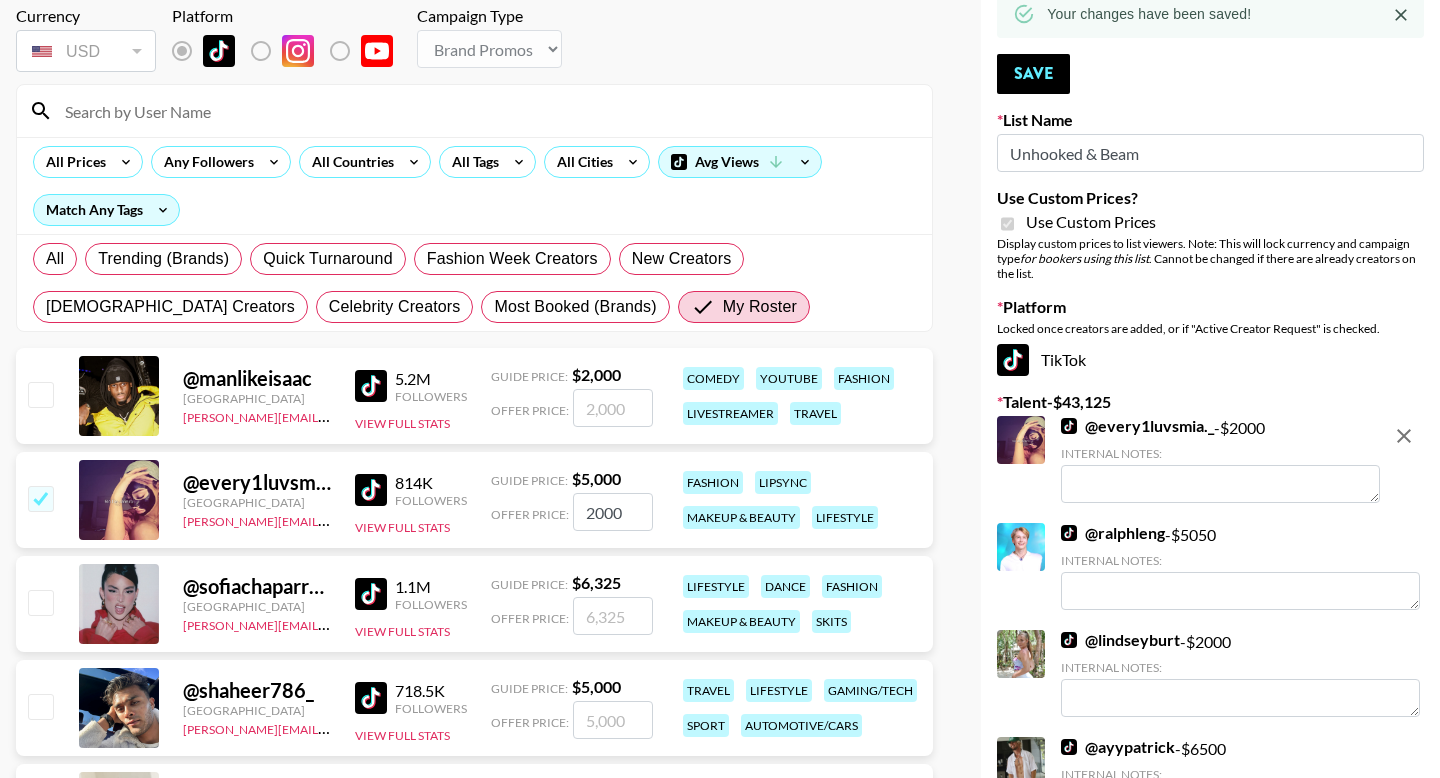 click at bounding box center (40, 394) 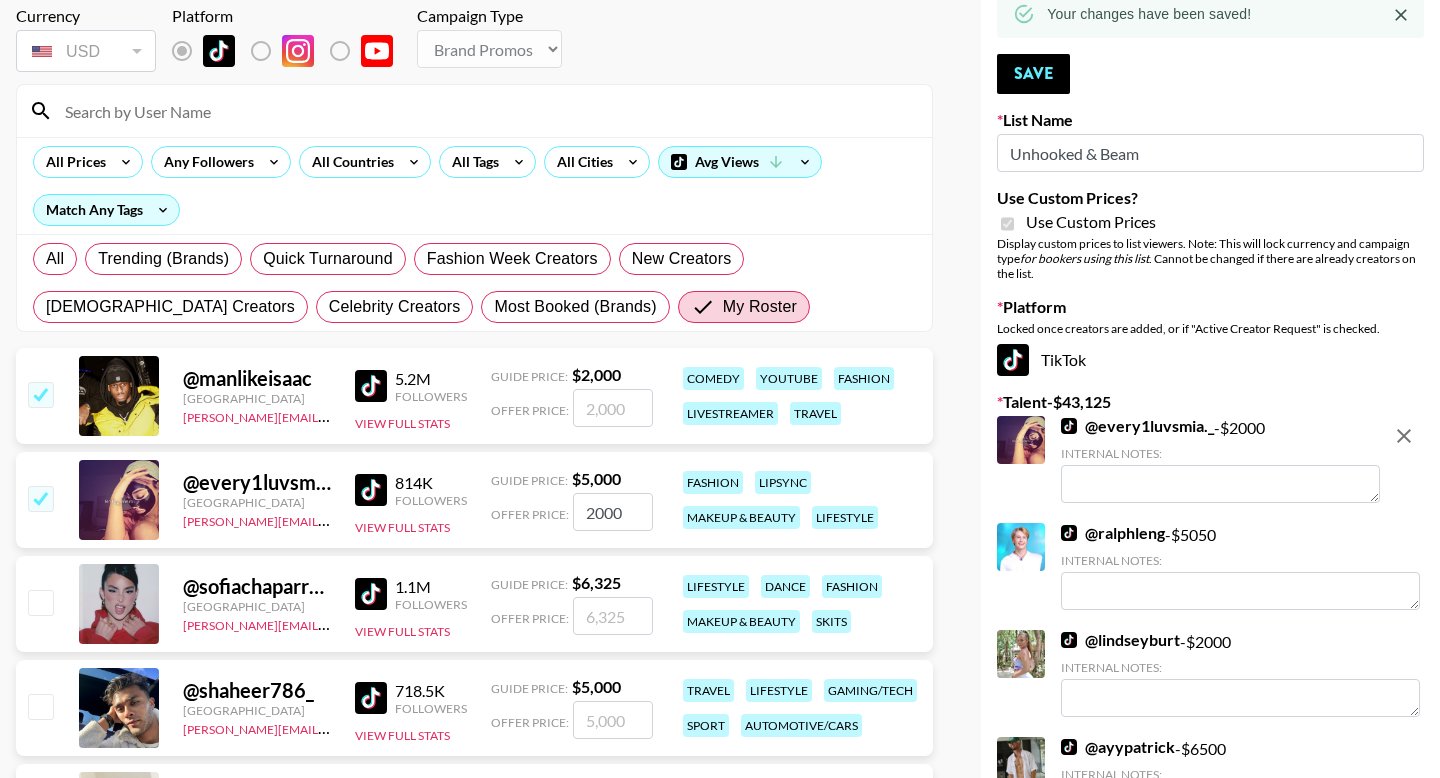 checkbox on "true" 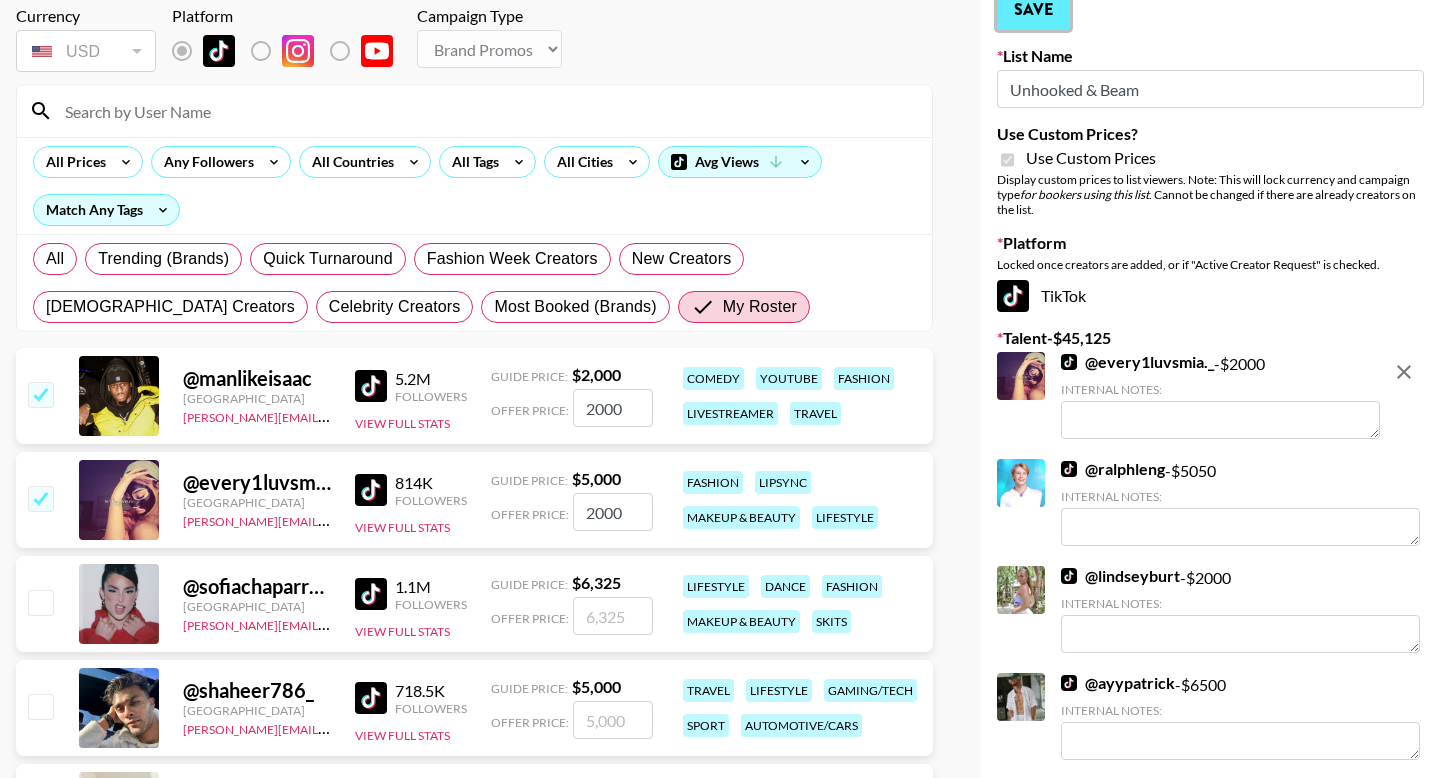 click on "Save" at bounding box center (1033, 10) 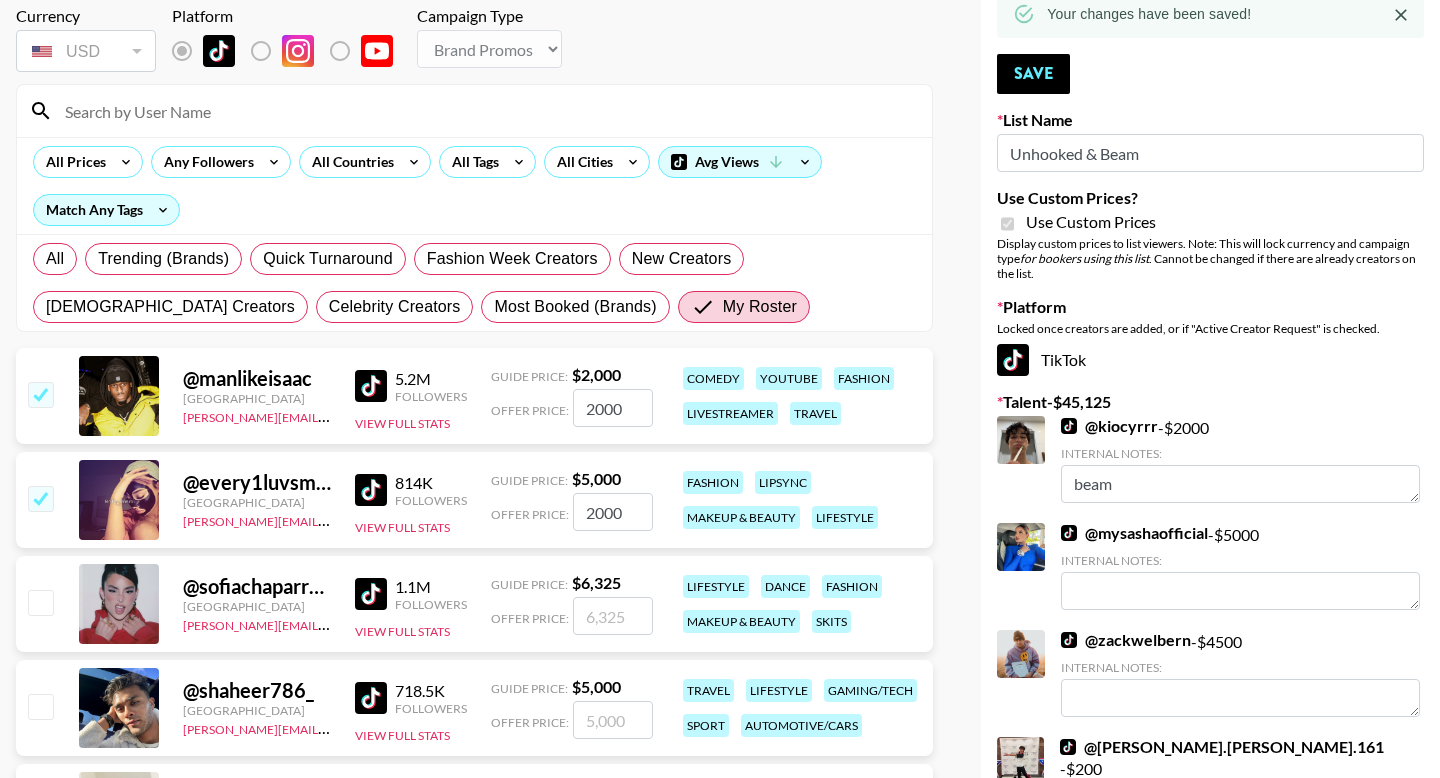 click at bounding box center (40, 602) 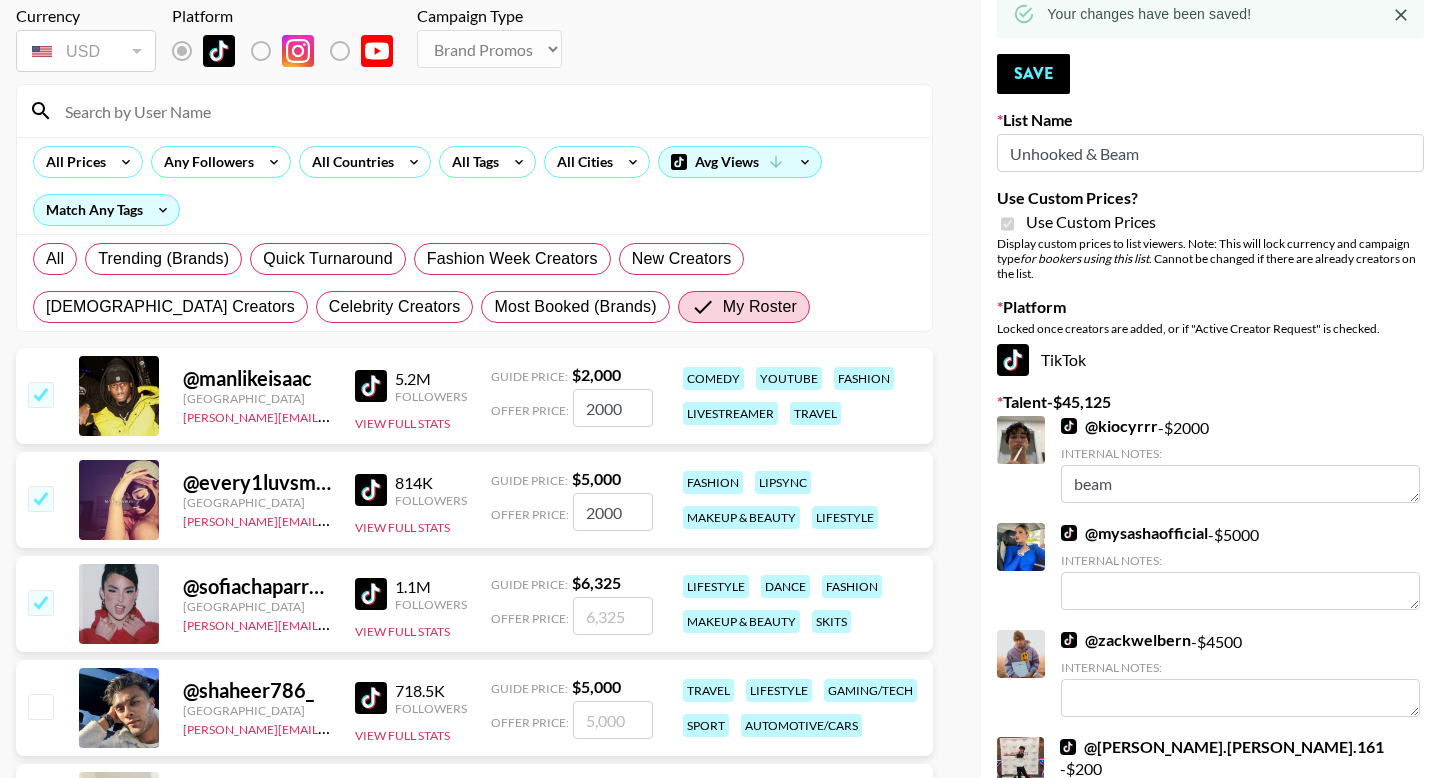 checkbox on "true" 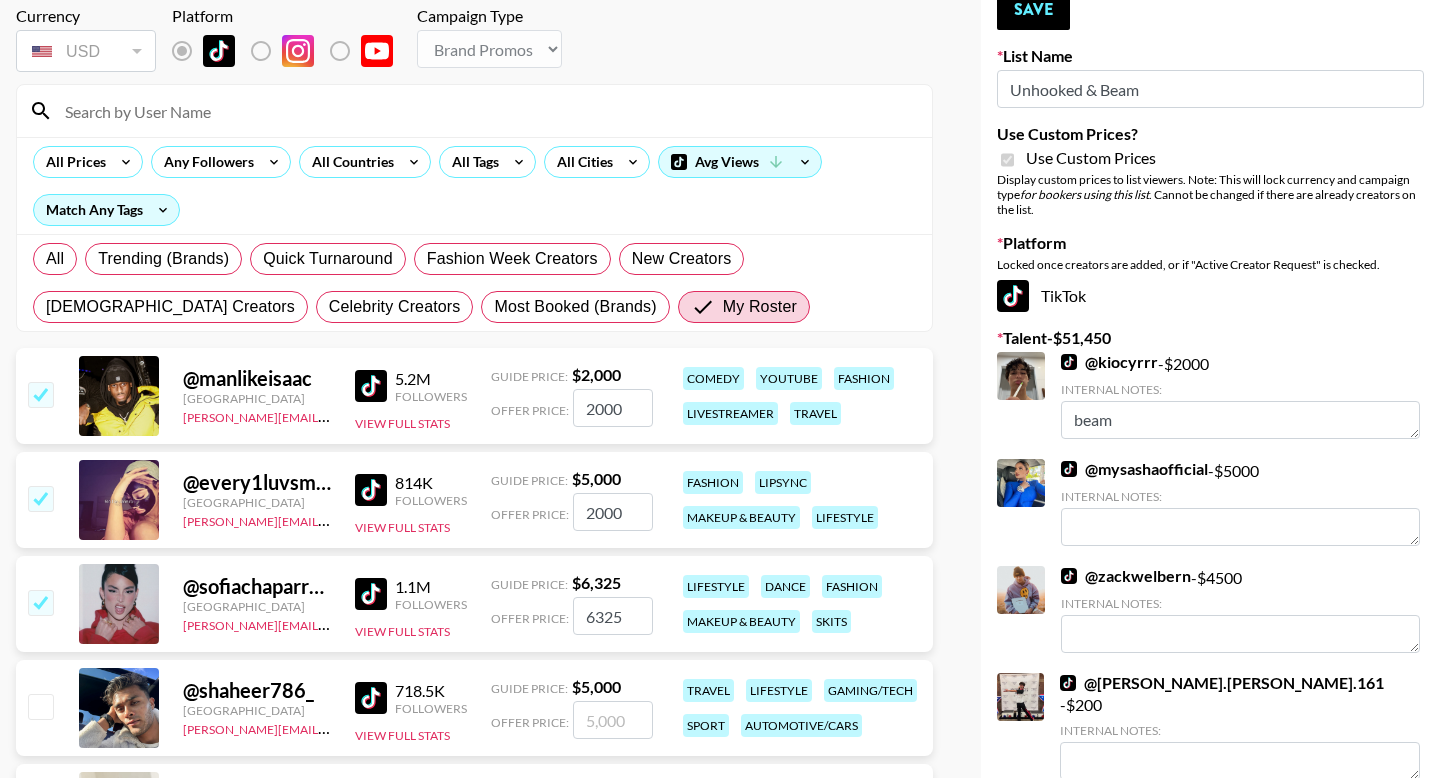 drag, startPoint x: 640, startPoint y: 608, endPoint x: 471, endPoint y: 607, distance: 169.00296 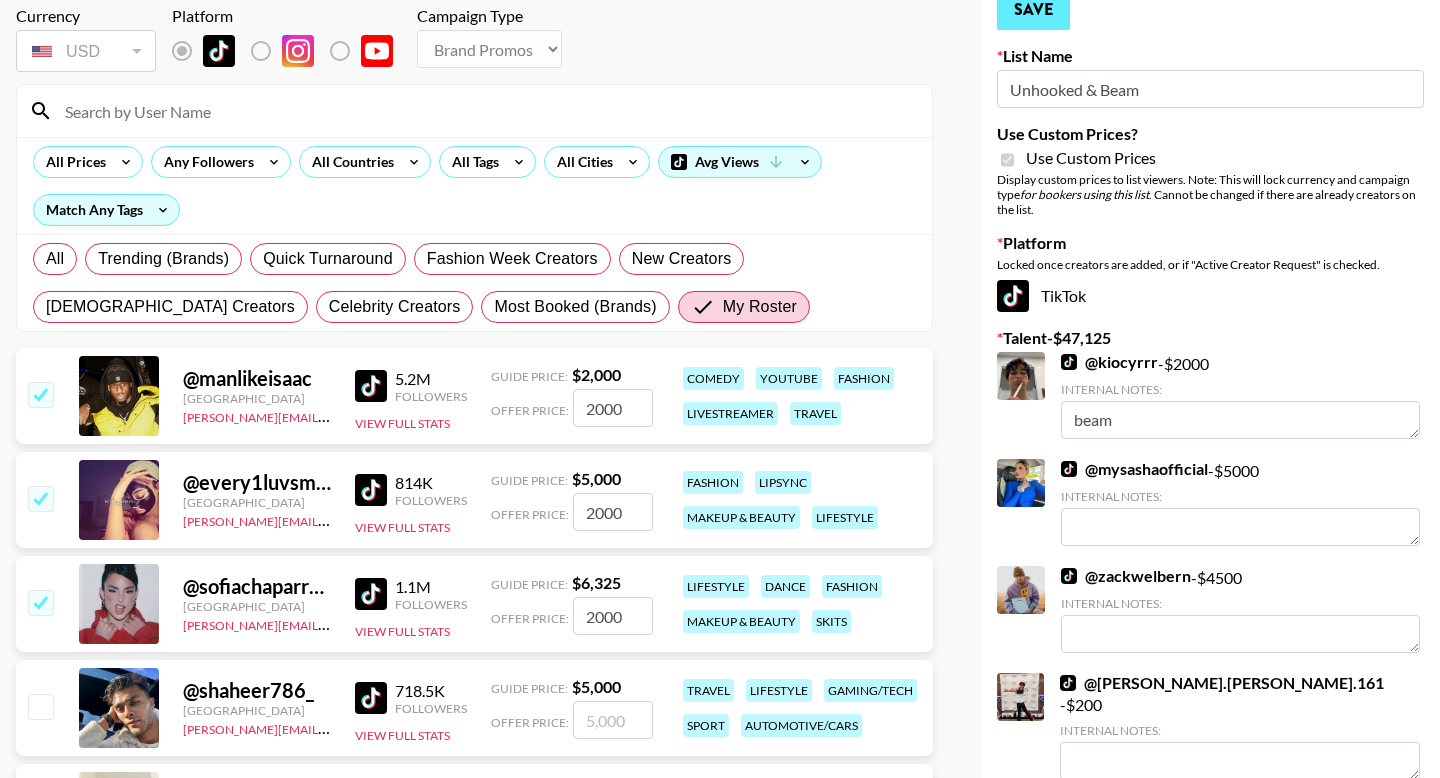 type on "2000" 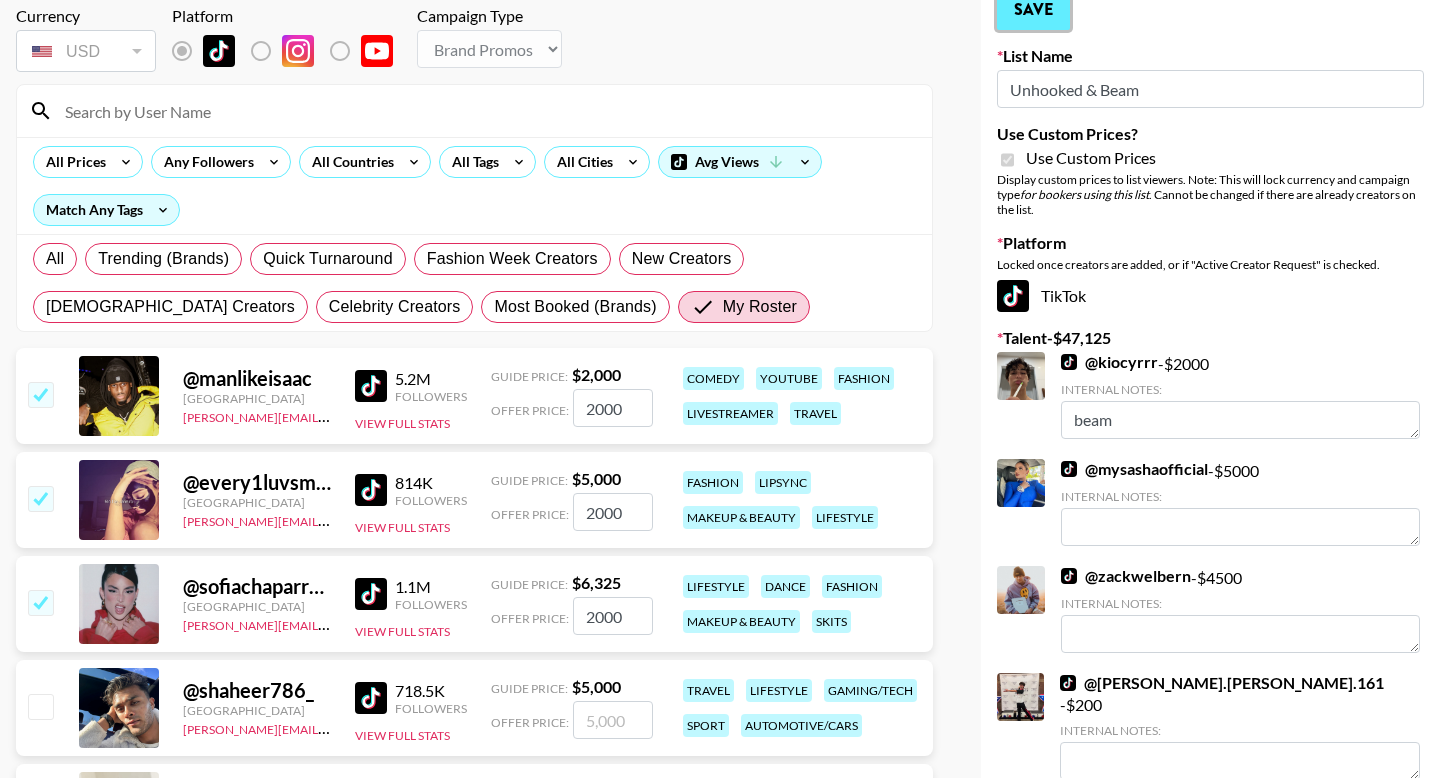 click on "Save" at bounding box center (1033, 10) 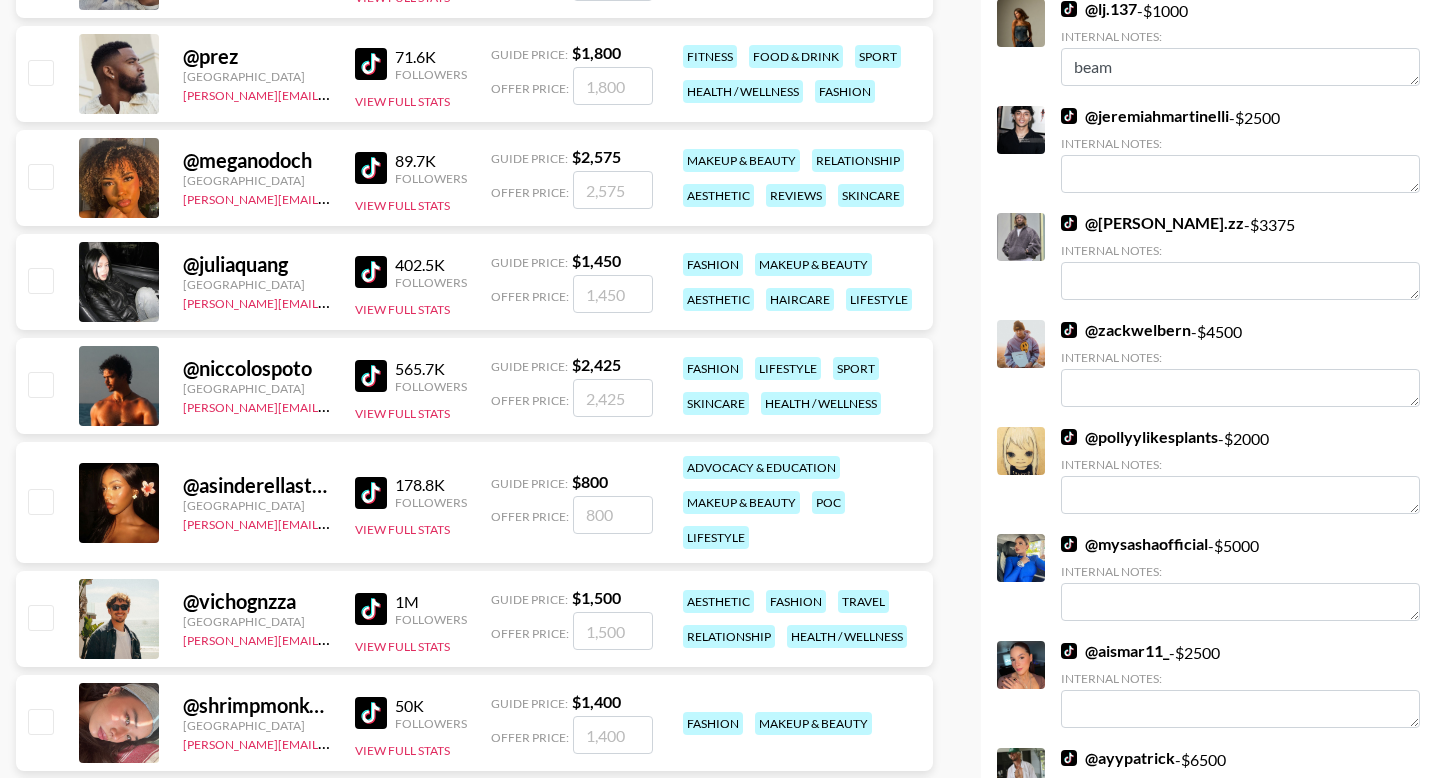 scroll, scrollTop: 856, scrollLeft: 0, axis: vertical 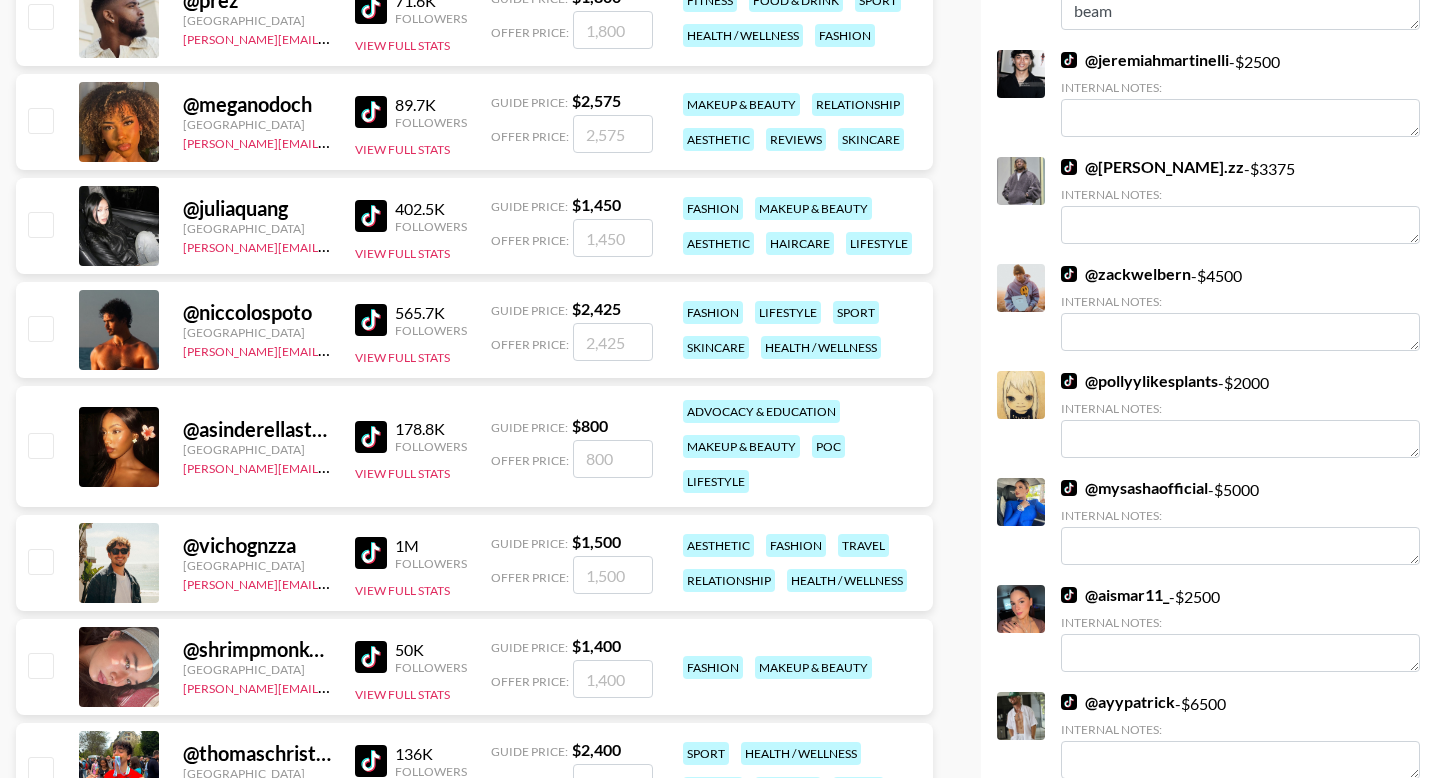 click at bounding box center (371, 216) 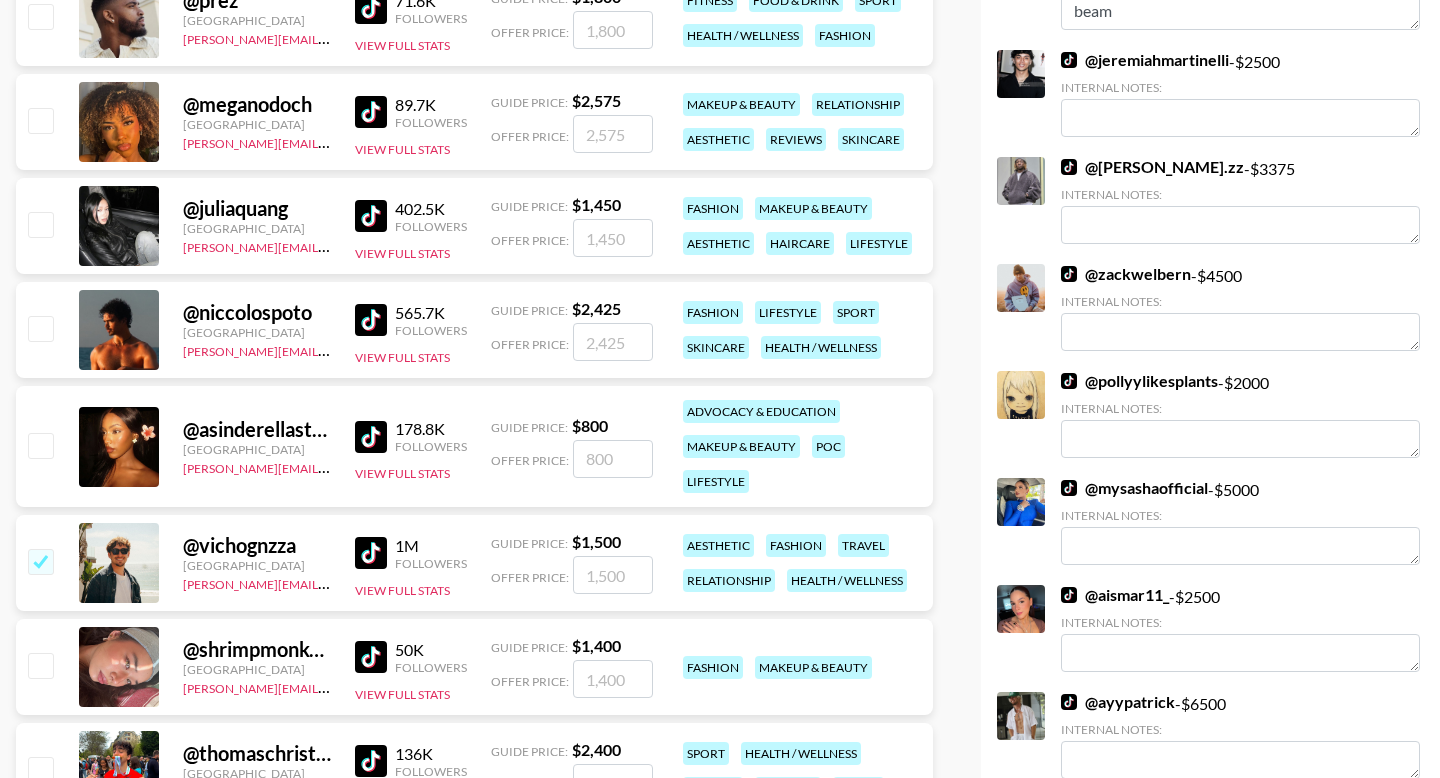 checkbox on "true" 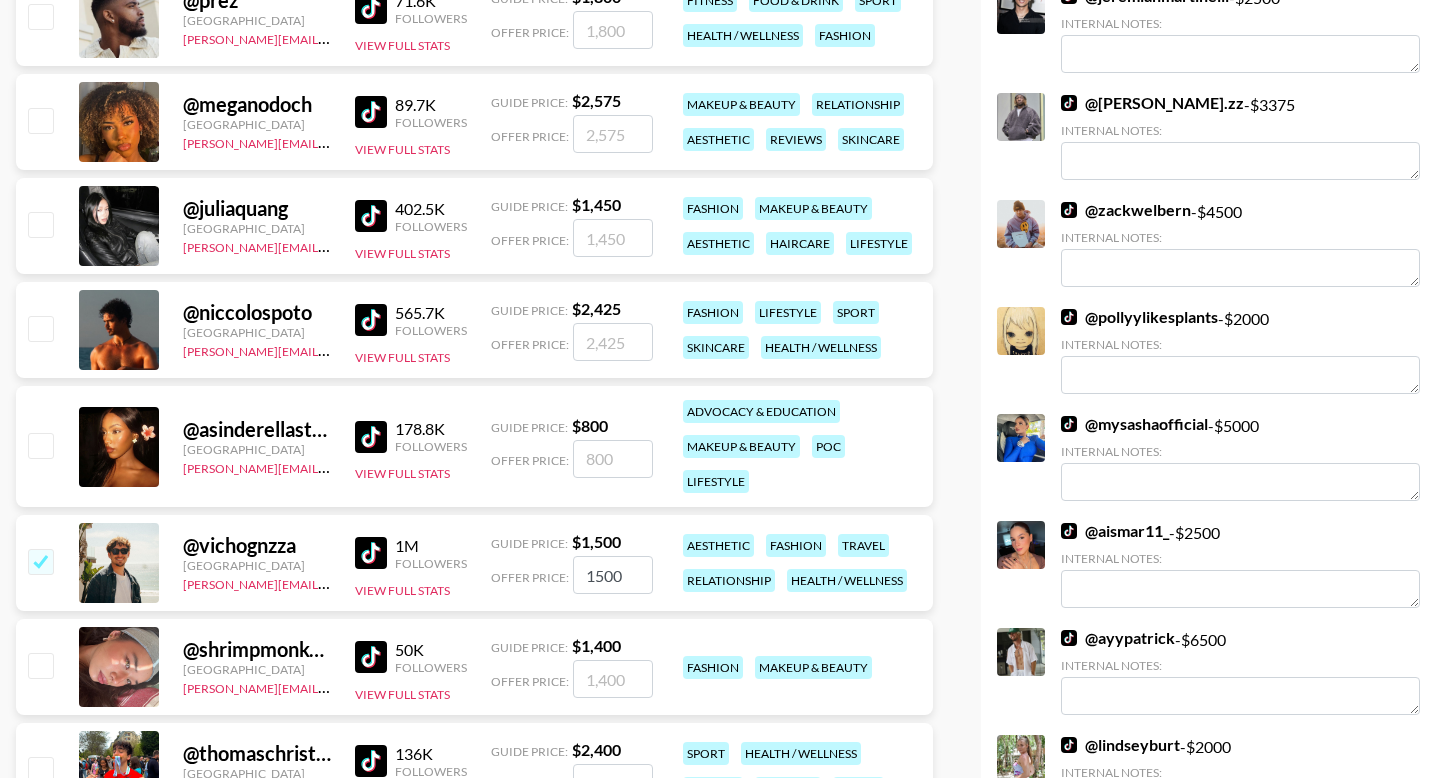 click at bounding box center [40, 224] 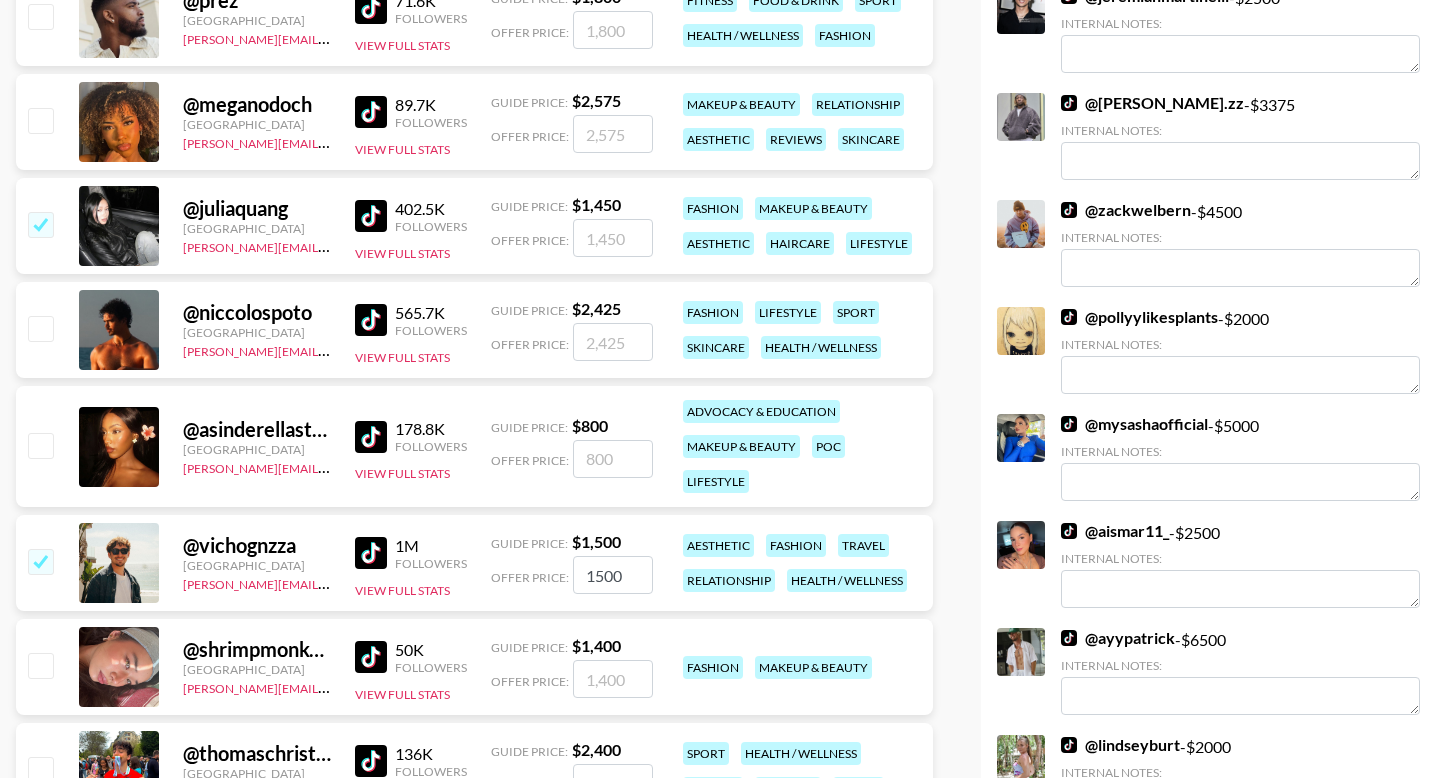 checkbox on "true" 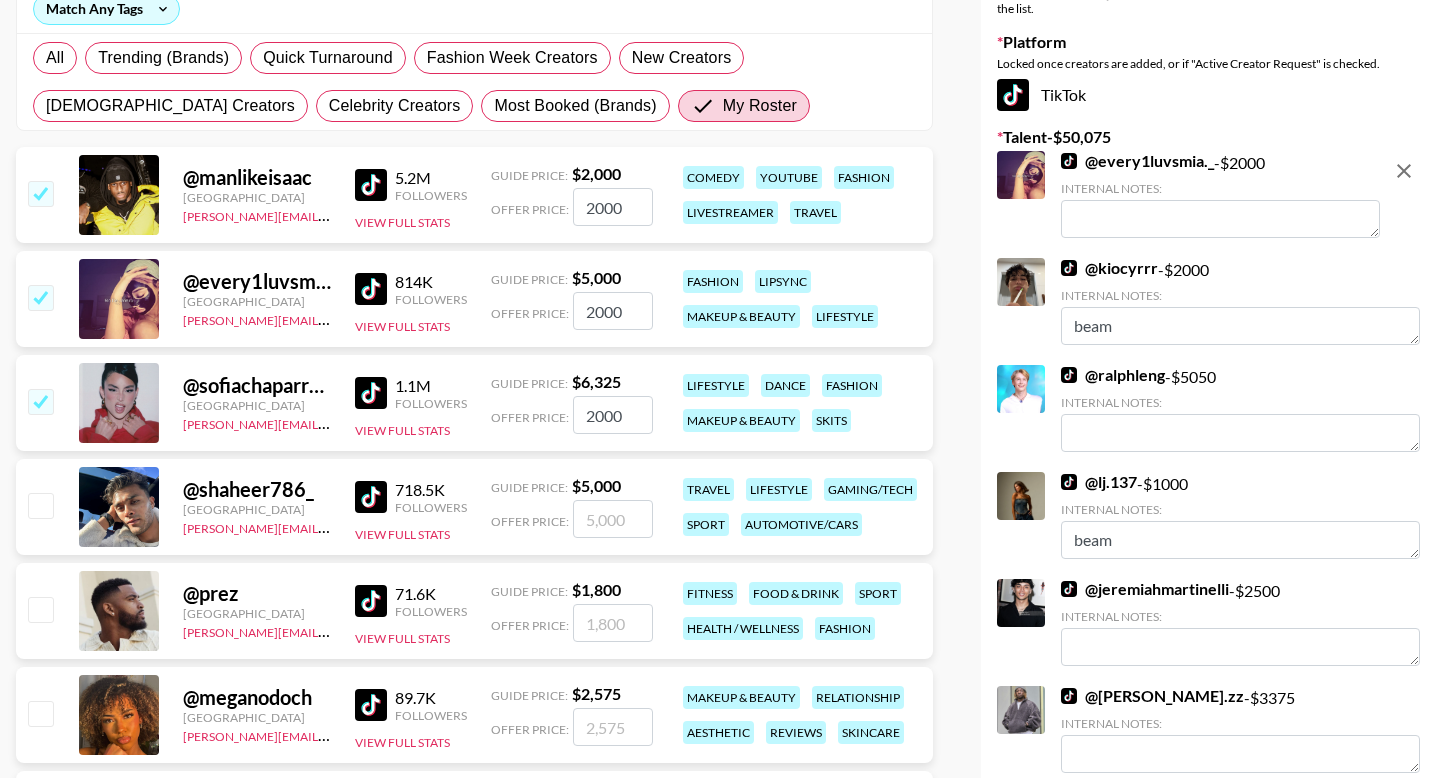 scroll, scrollTop: 0, scrollLeft: 0, axis: both 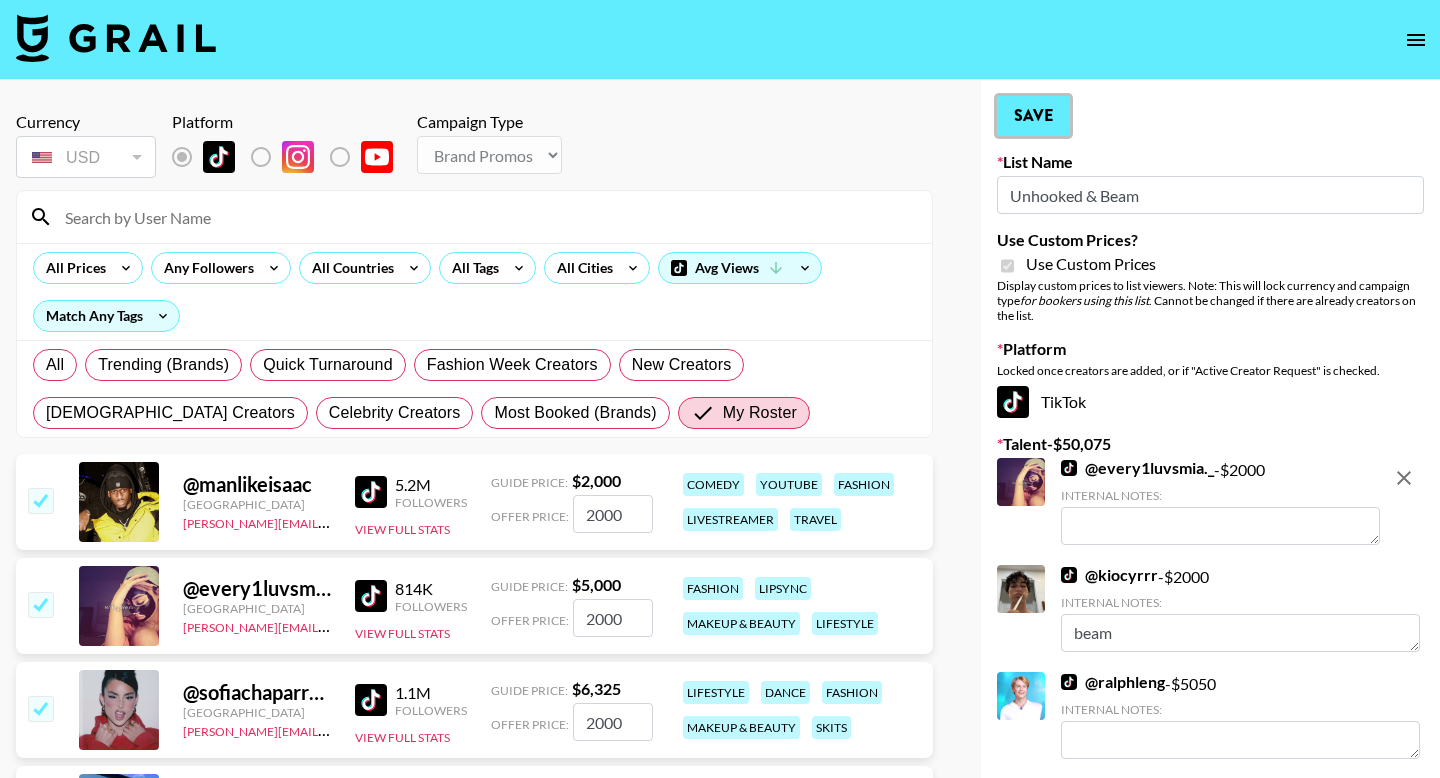 click on "Save" at bounding box center [1033, 116] 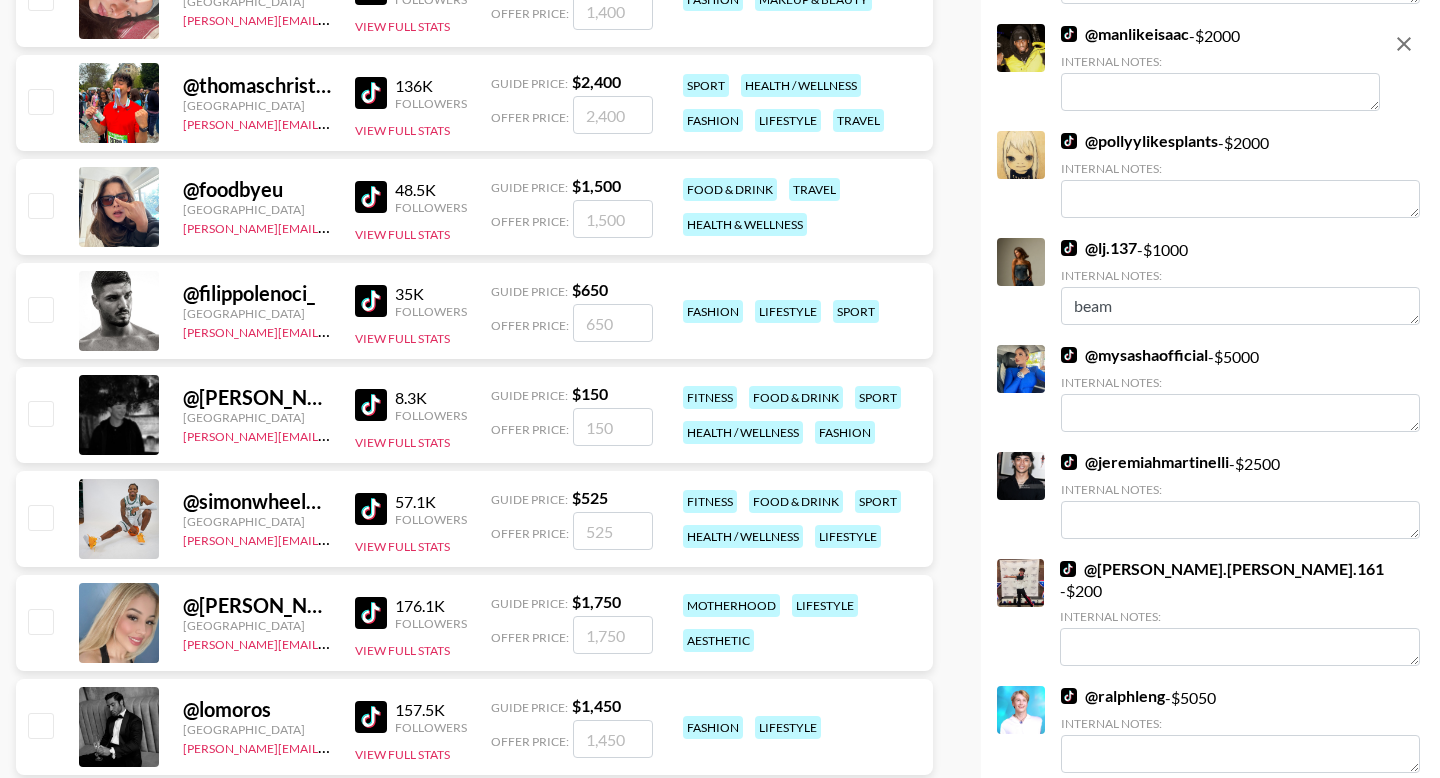 scroll, scrollTop: 1580, scrollLeft: 0, axis: vertical 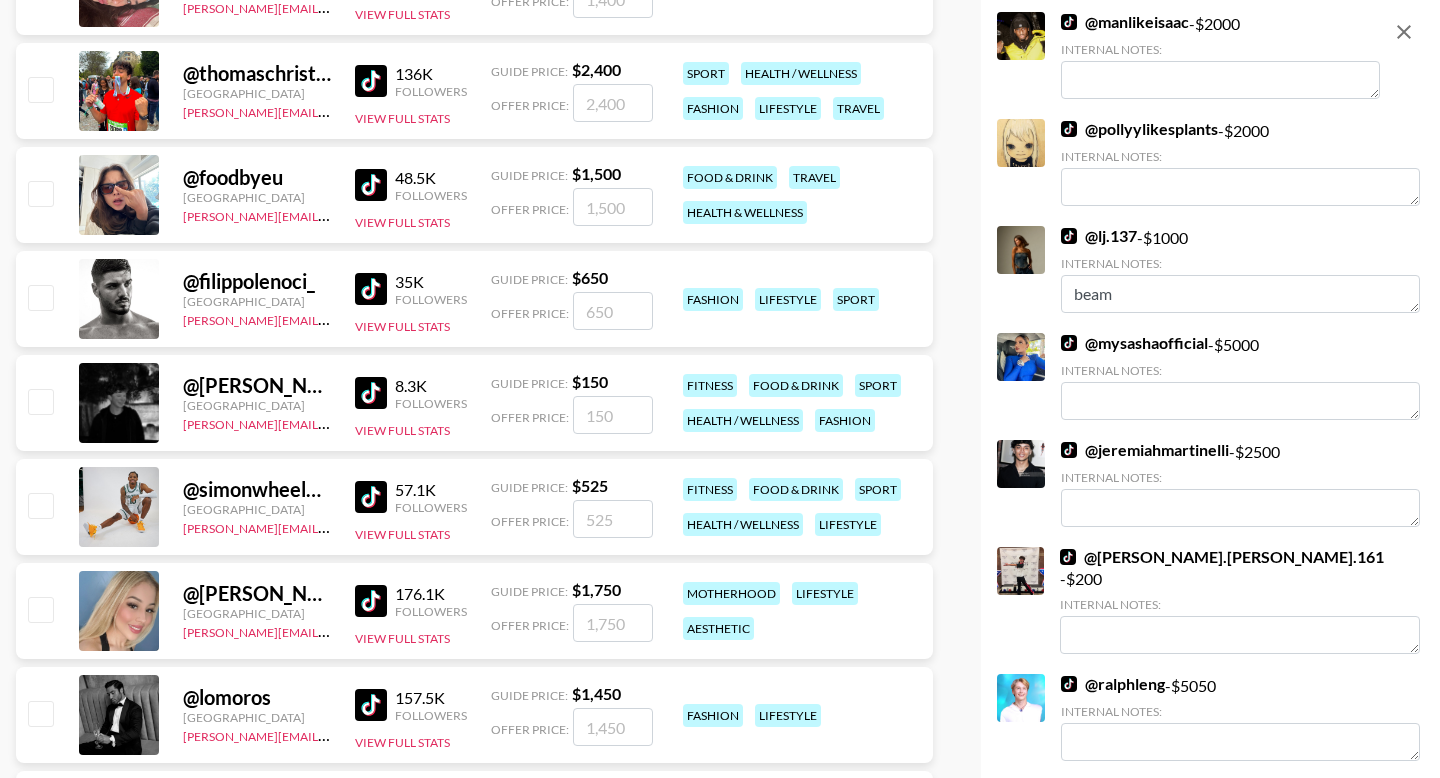 click at bounding box center [40, 609] 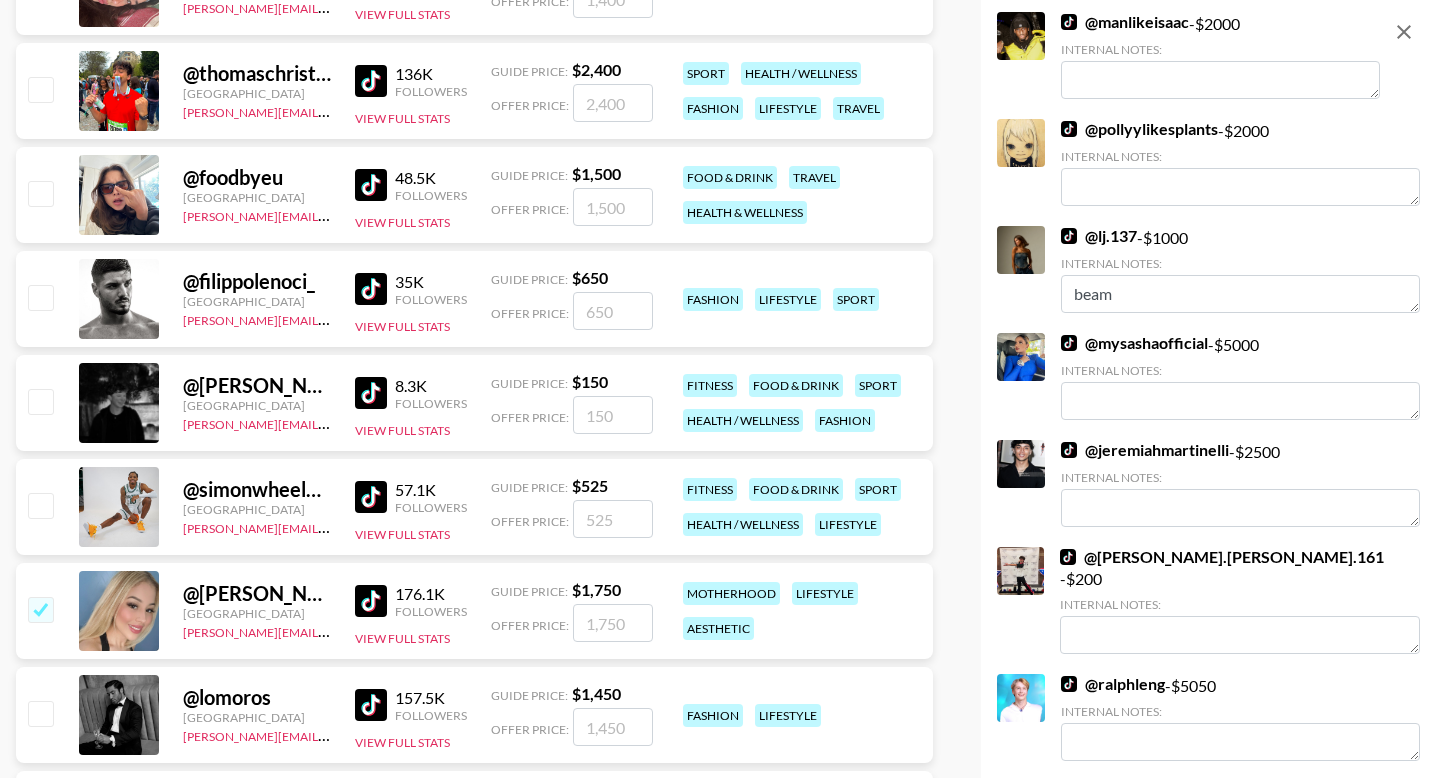 checkbox on "true" 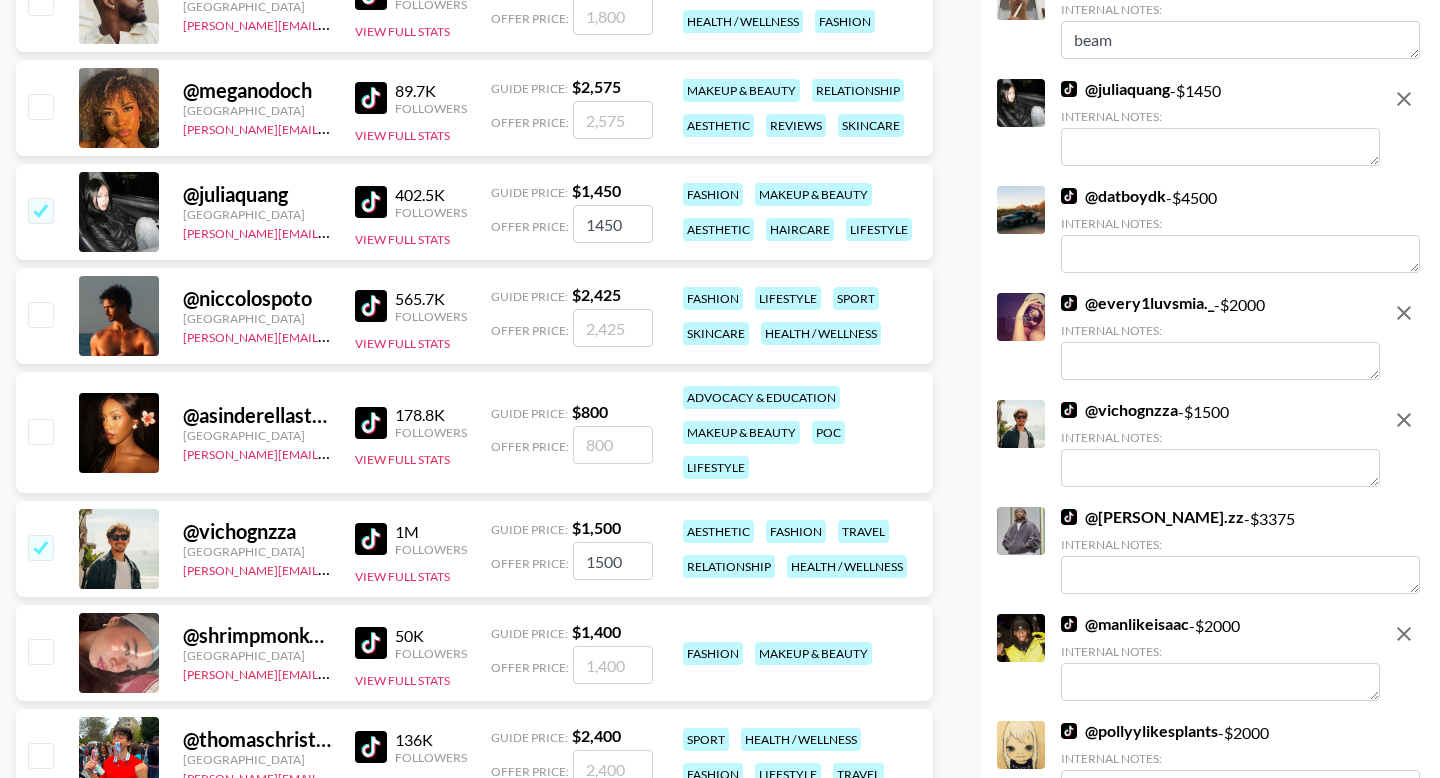 scroll, scrollTop: 0, scrollLeft: 0, axis: both 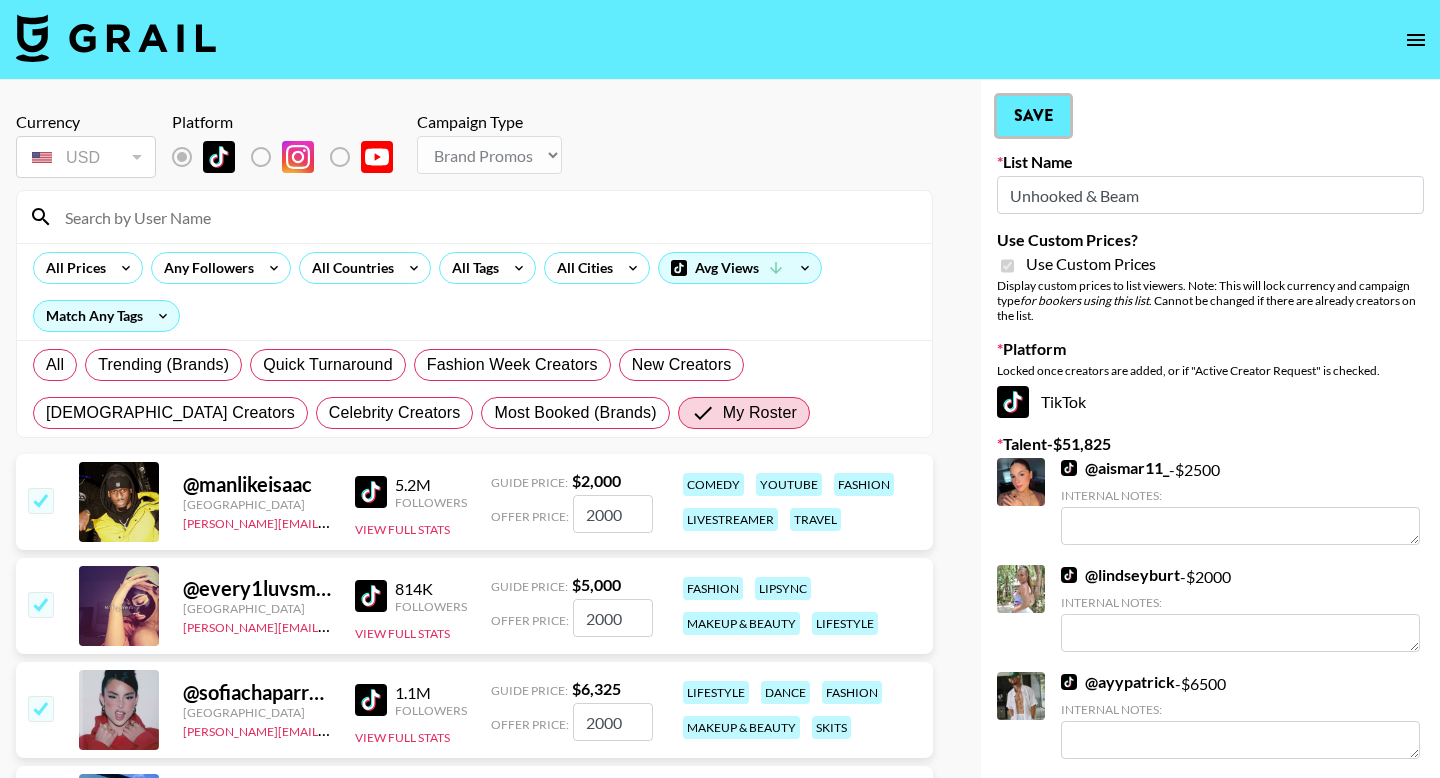 click on "Save" at bounding box center (1033, 116) 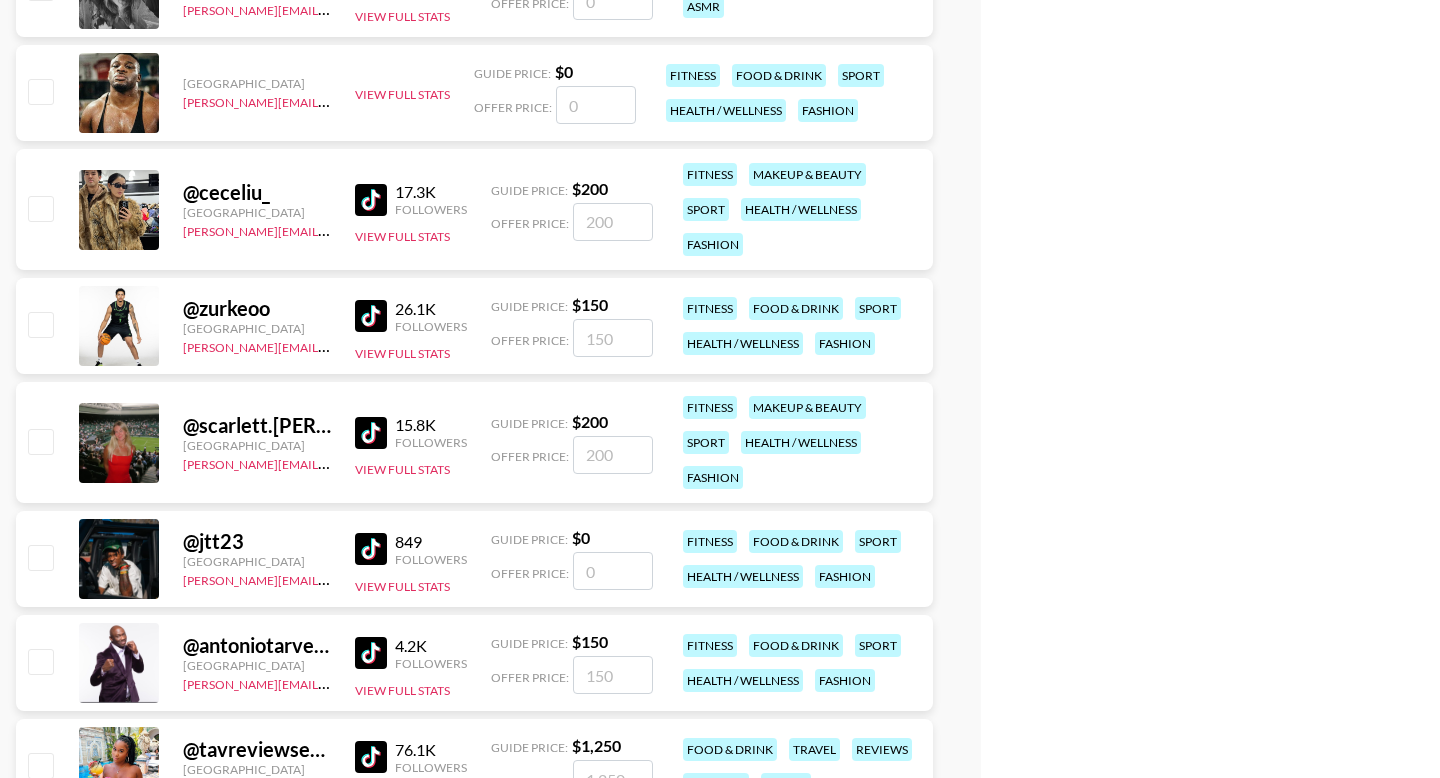 scroll, scrollTop: 2646, scrollLeft: 0, axis: vertical 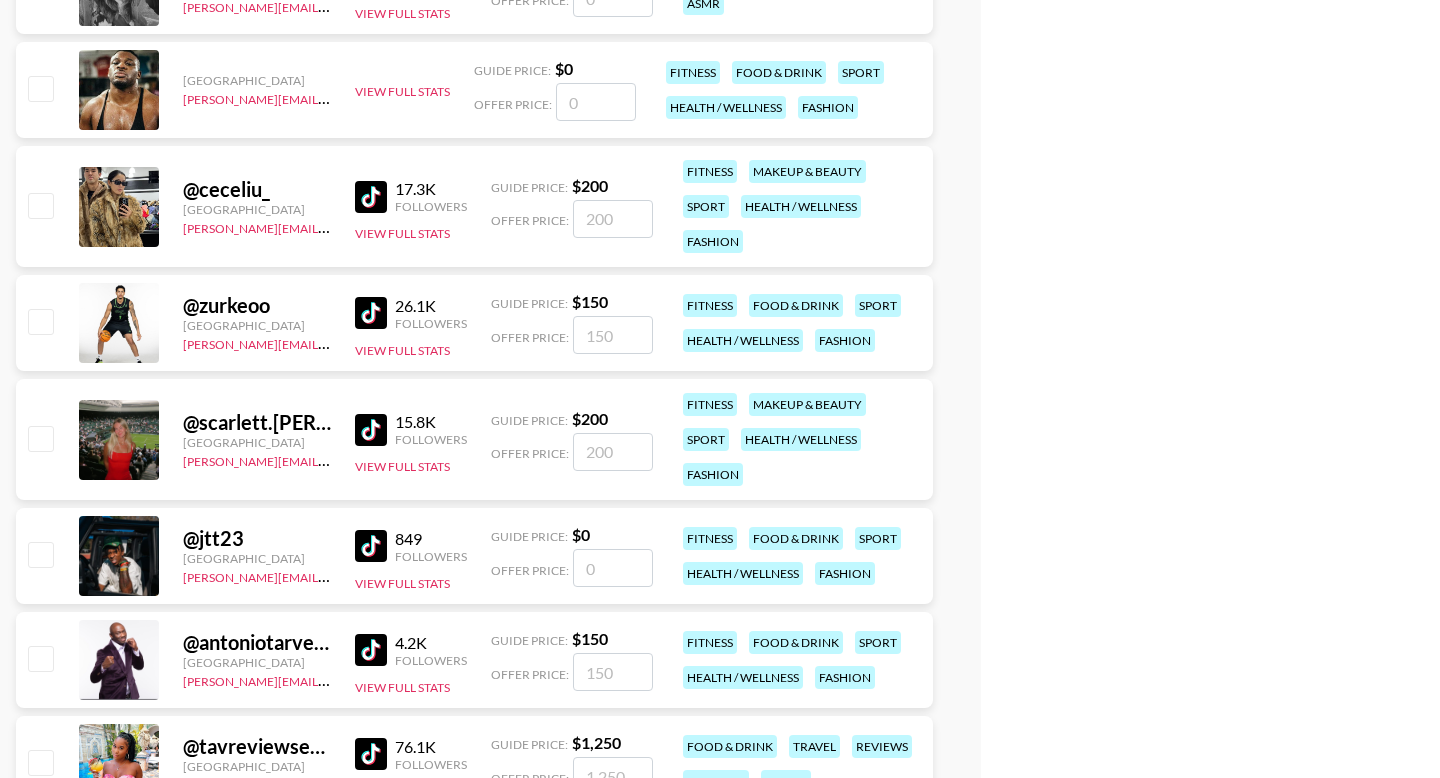 click at bounding box center [40, 205] 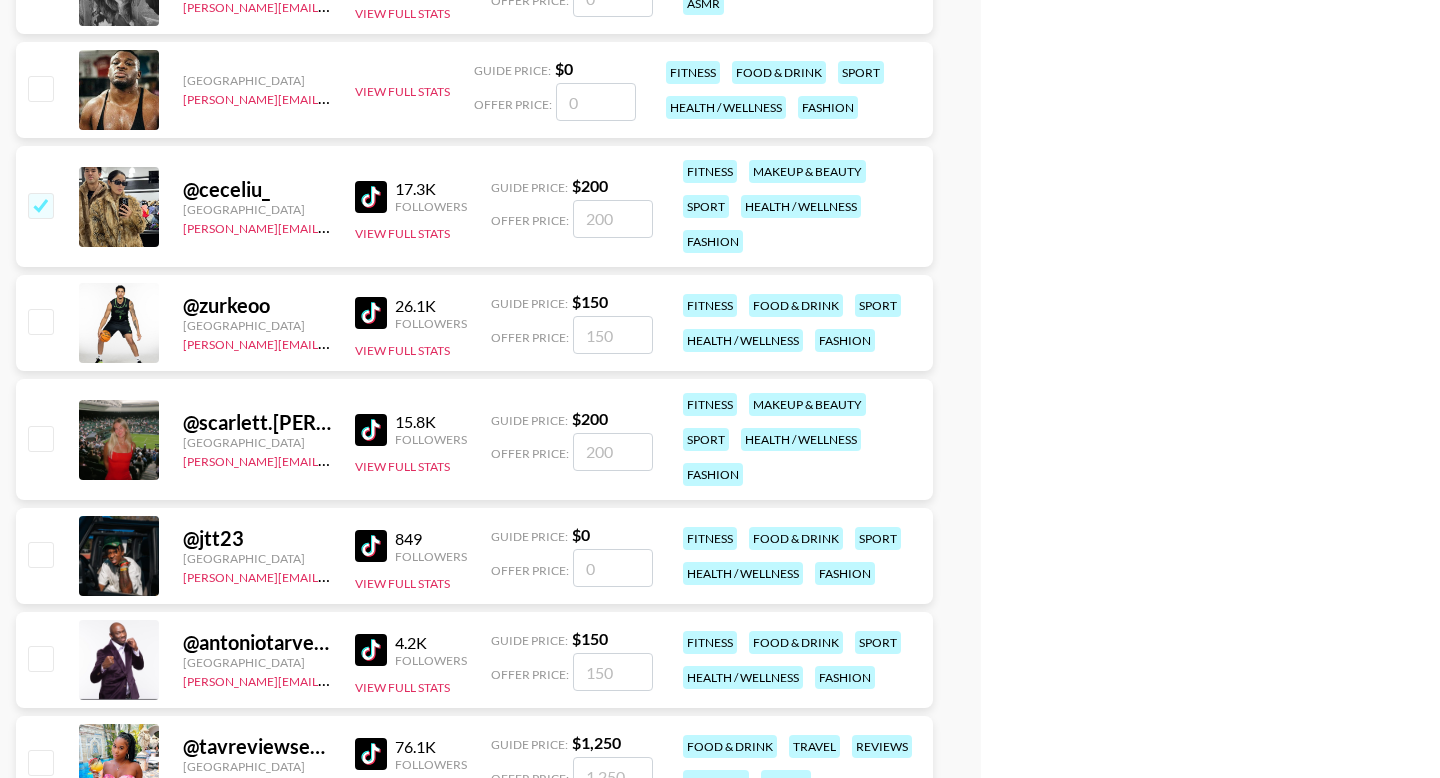 checkbox on "true" 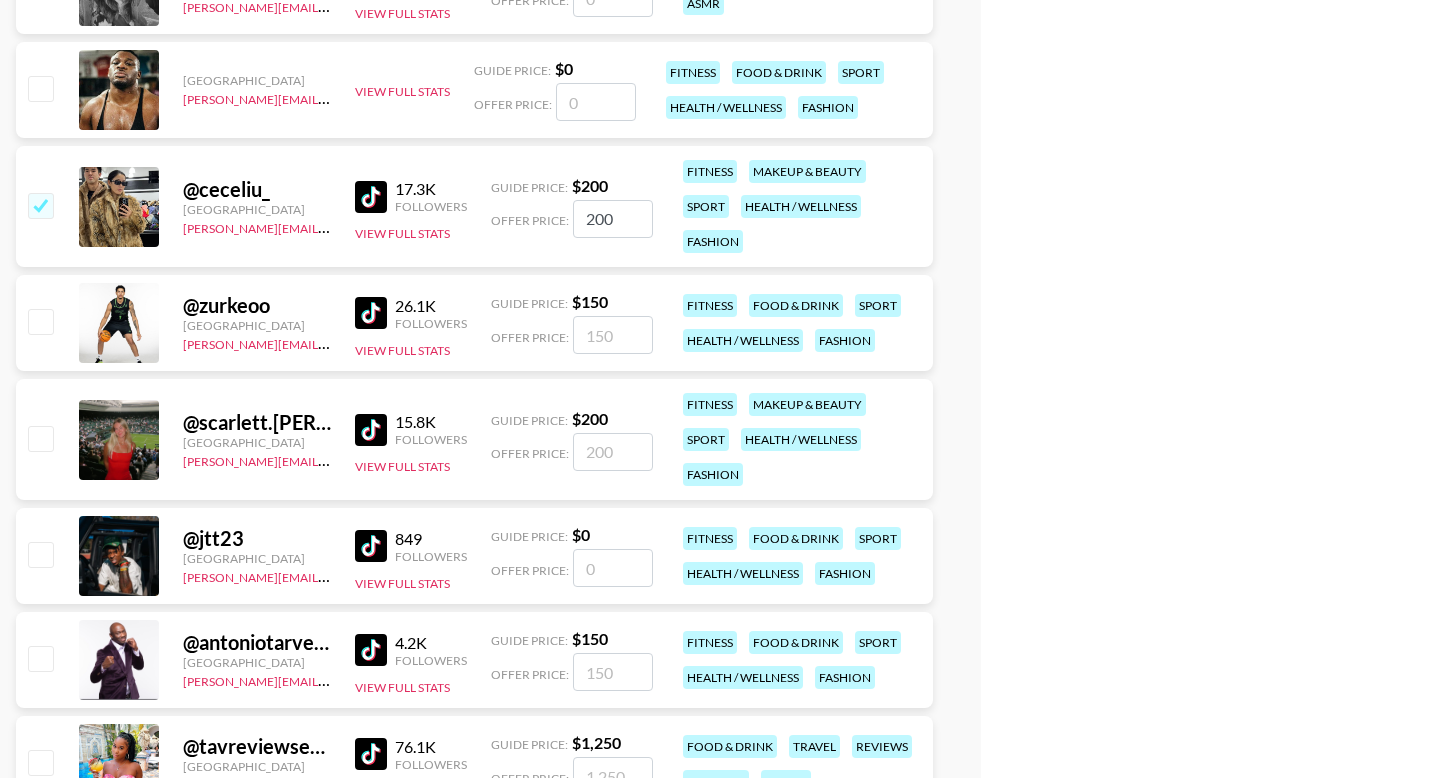 click at bounding box center (40, 438) 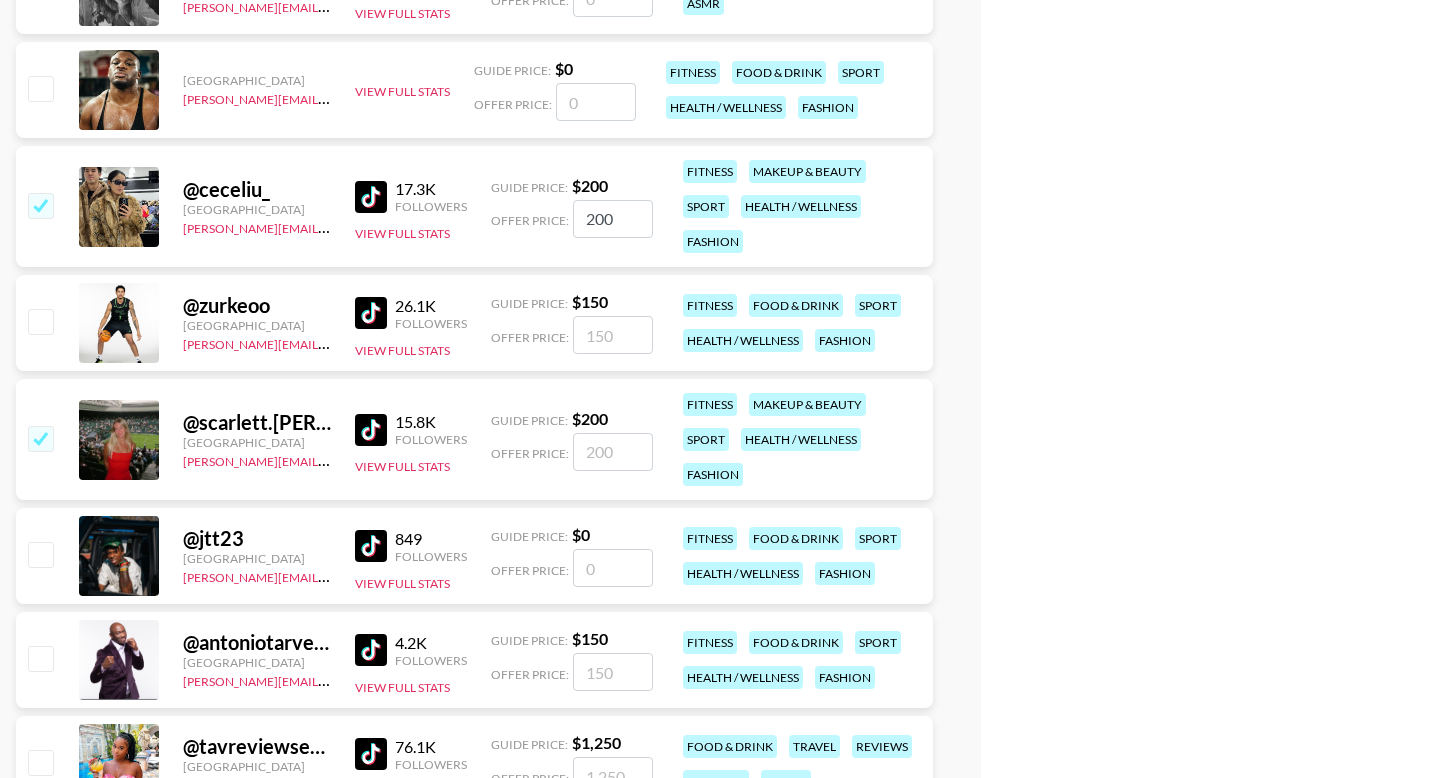 checkbox on "true" 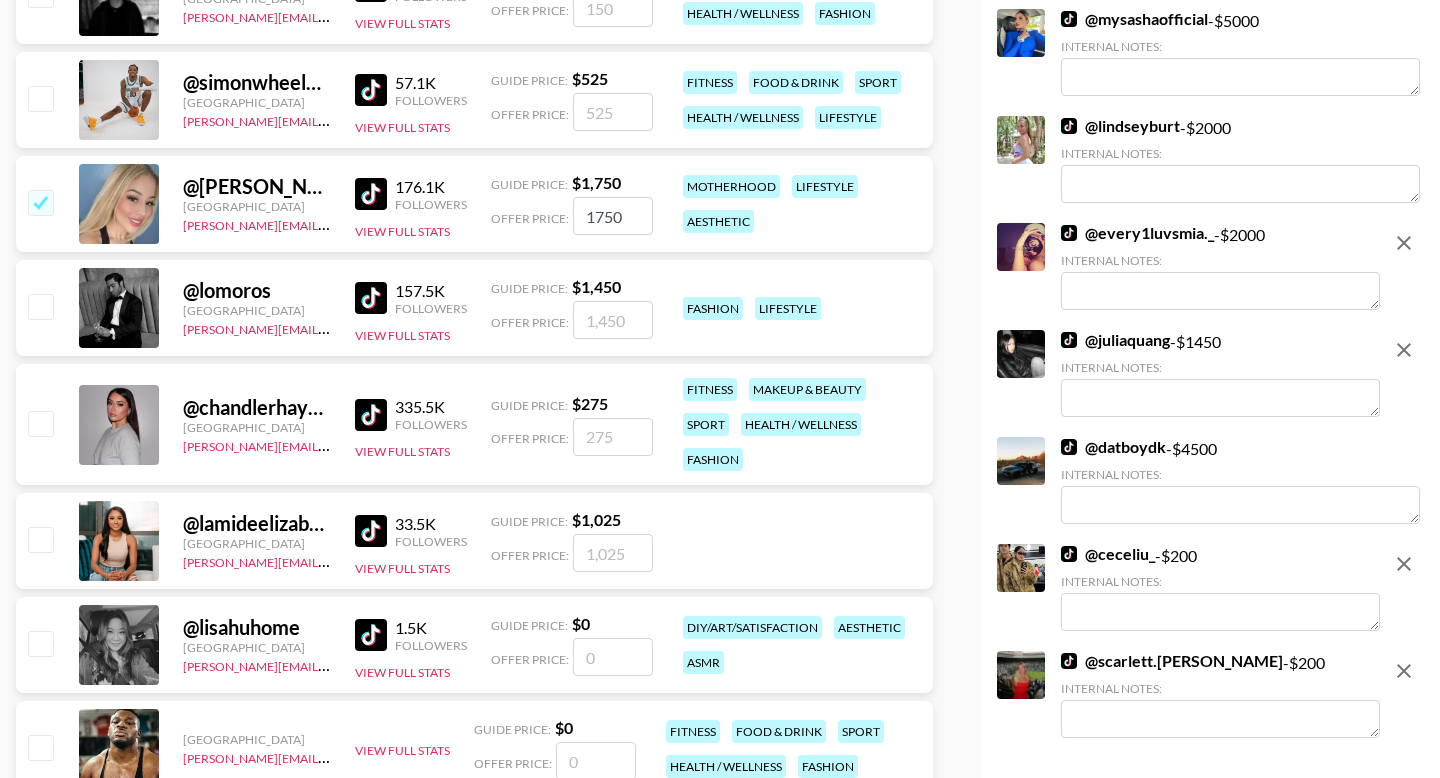 scroll, scrollTop: 0, scrollLeft: 0, axis: both 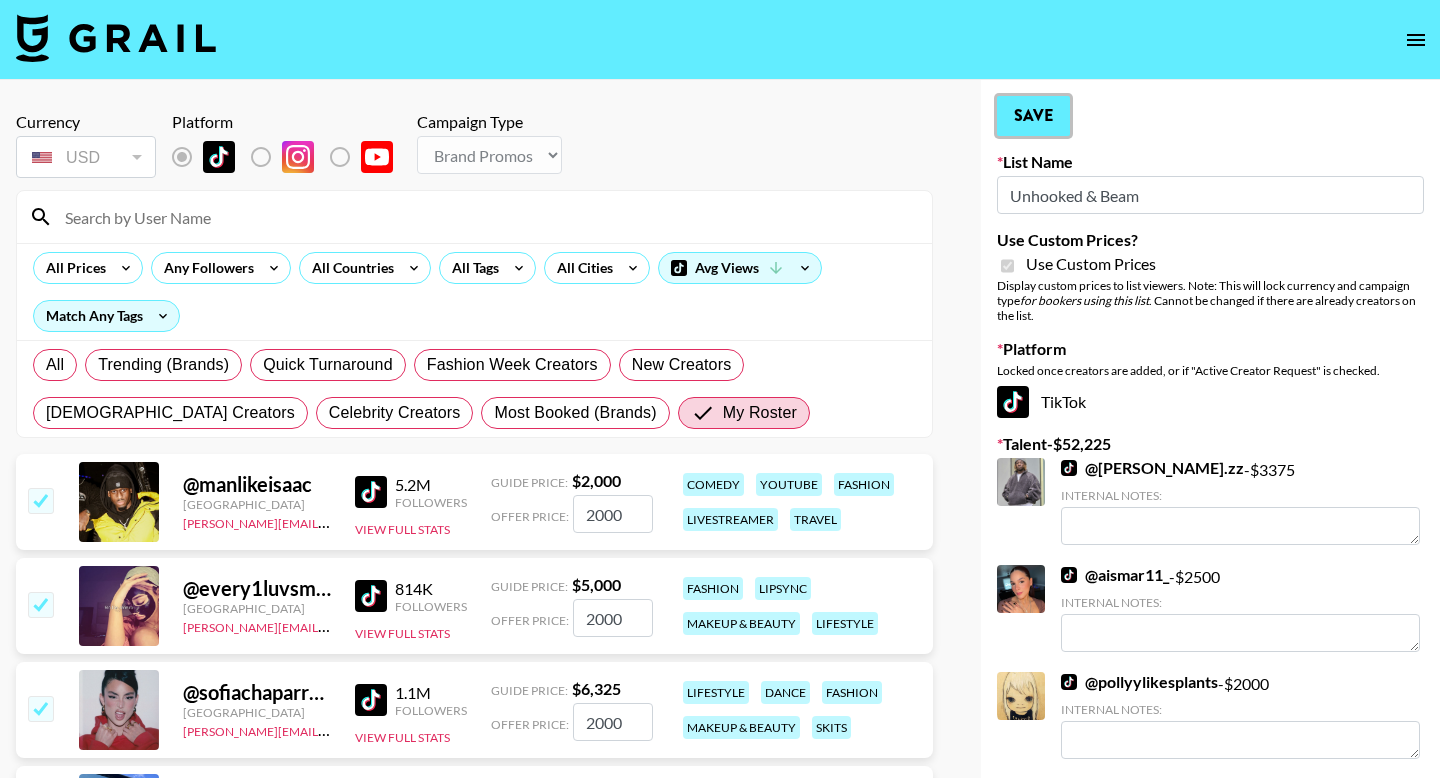 click on "Save" at bounding box center (1033, 116) 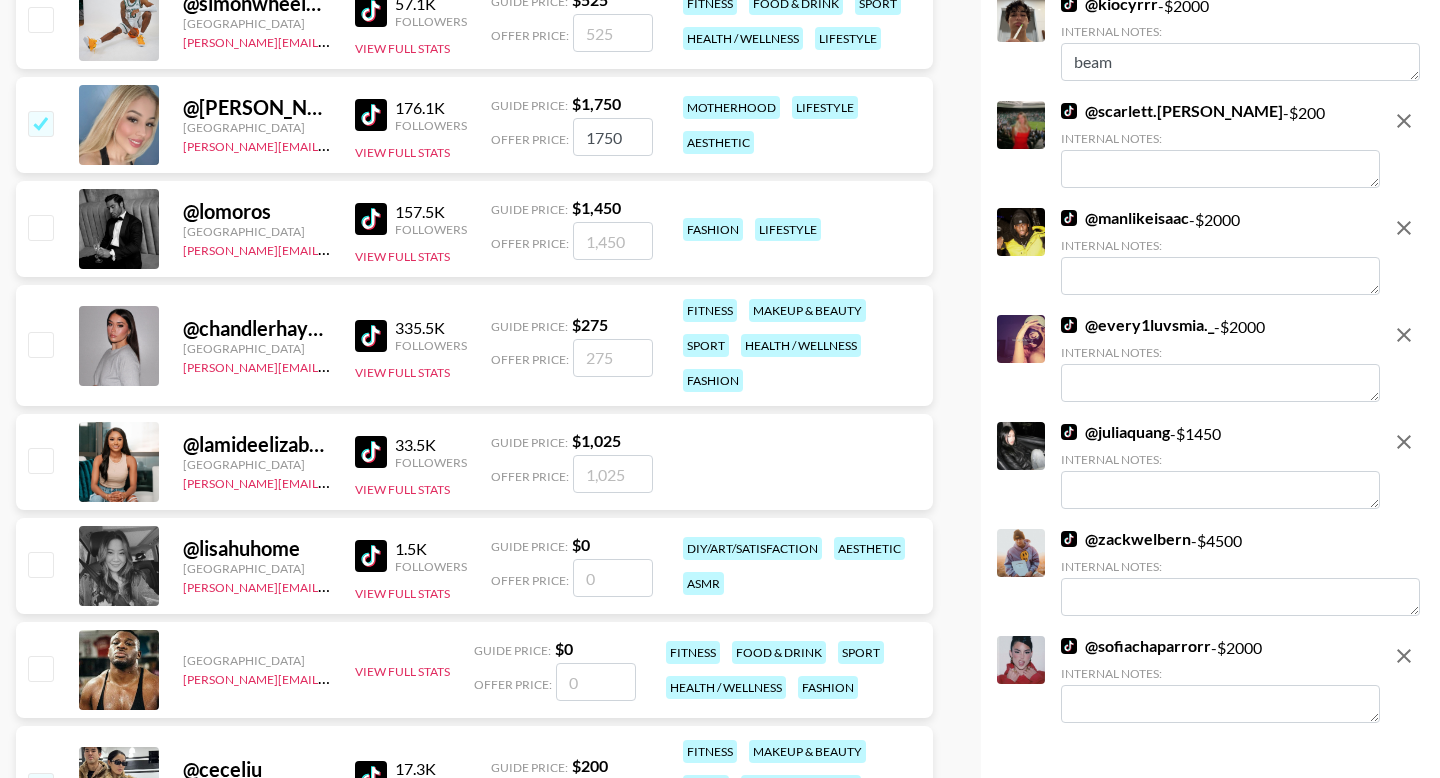 scroll, scrollTop: 1998, scrollLeft: 0, axis: vertical 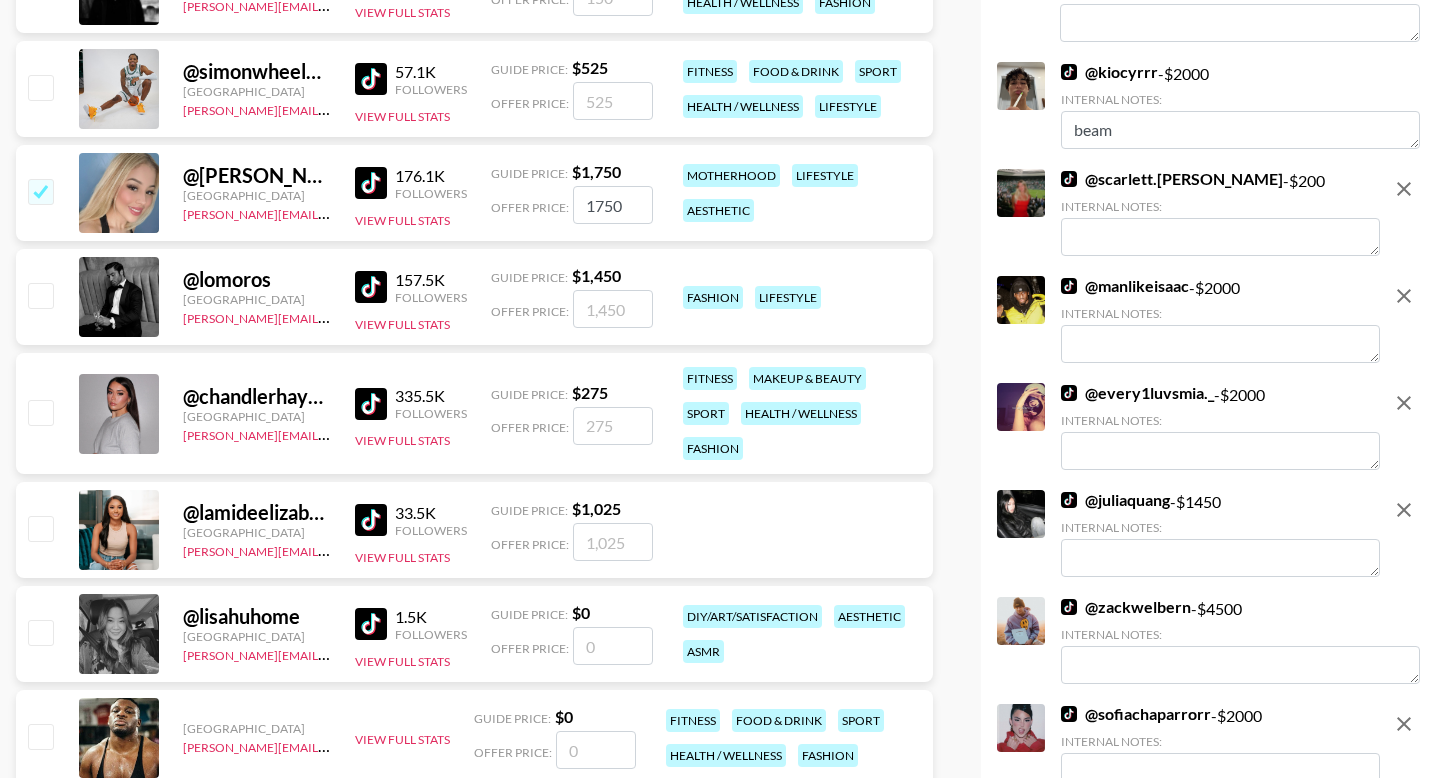 click at bounding box center [40, 412] 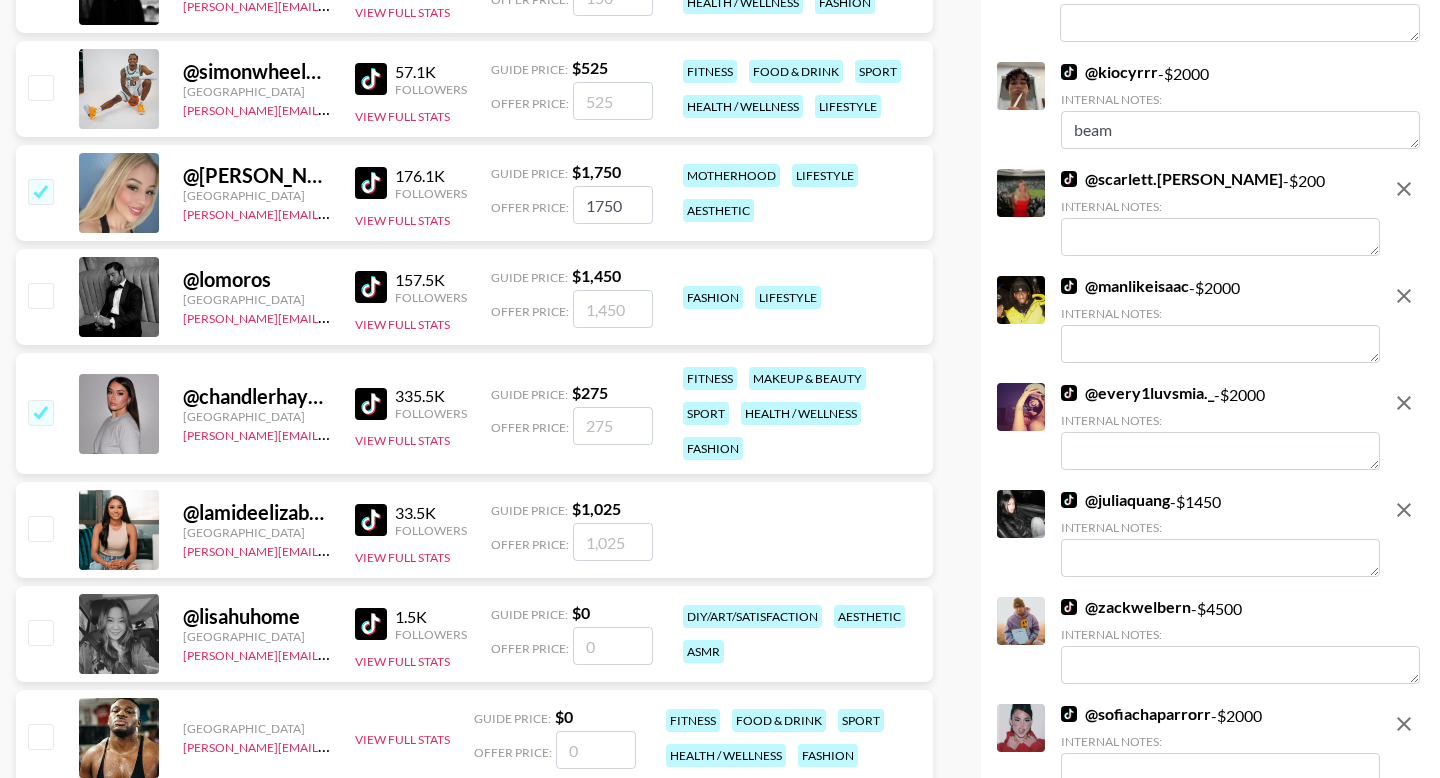 checkbox on "true" 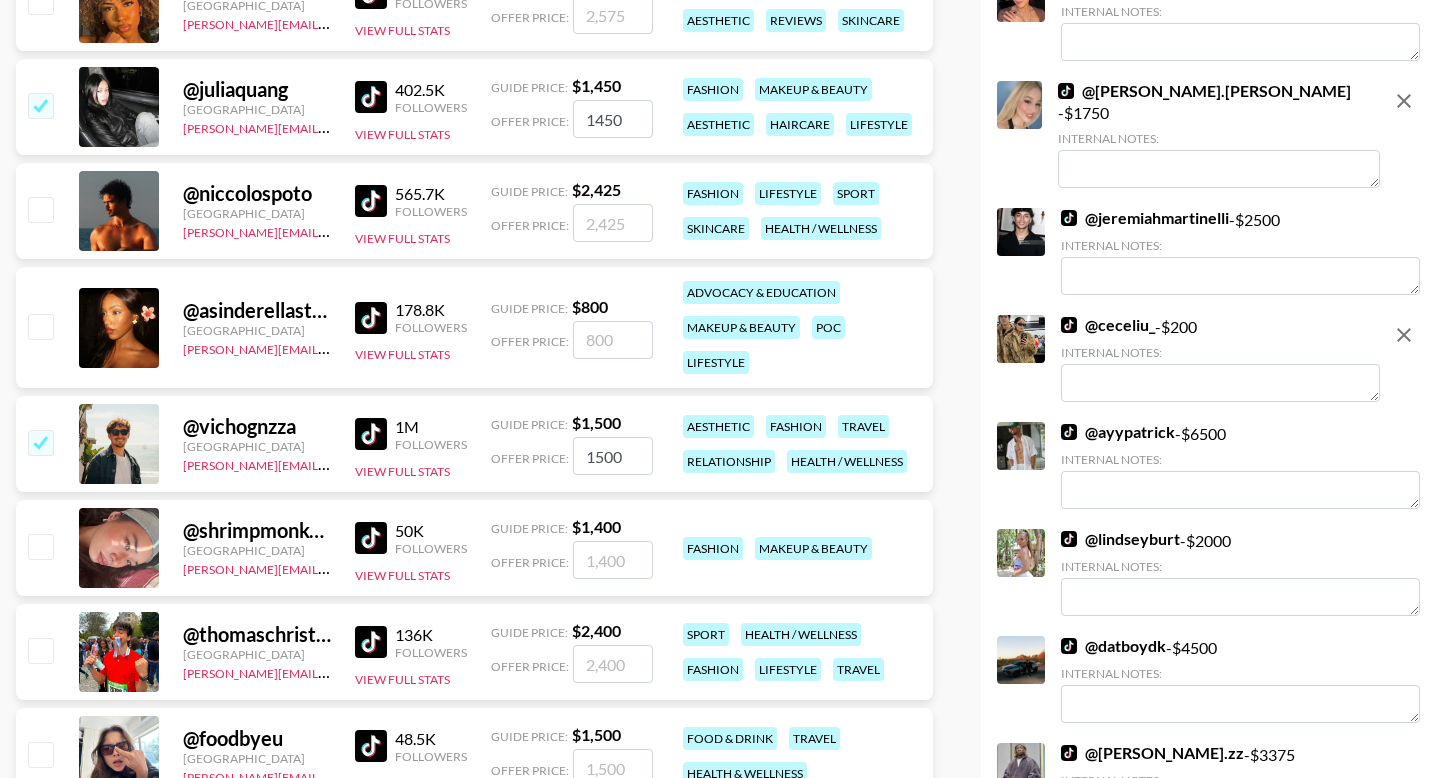 scroll, scrollTop: 0, scrollLeft: 0, axis: both 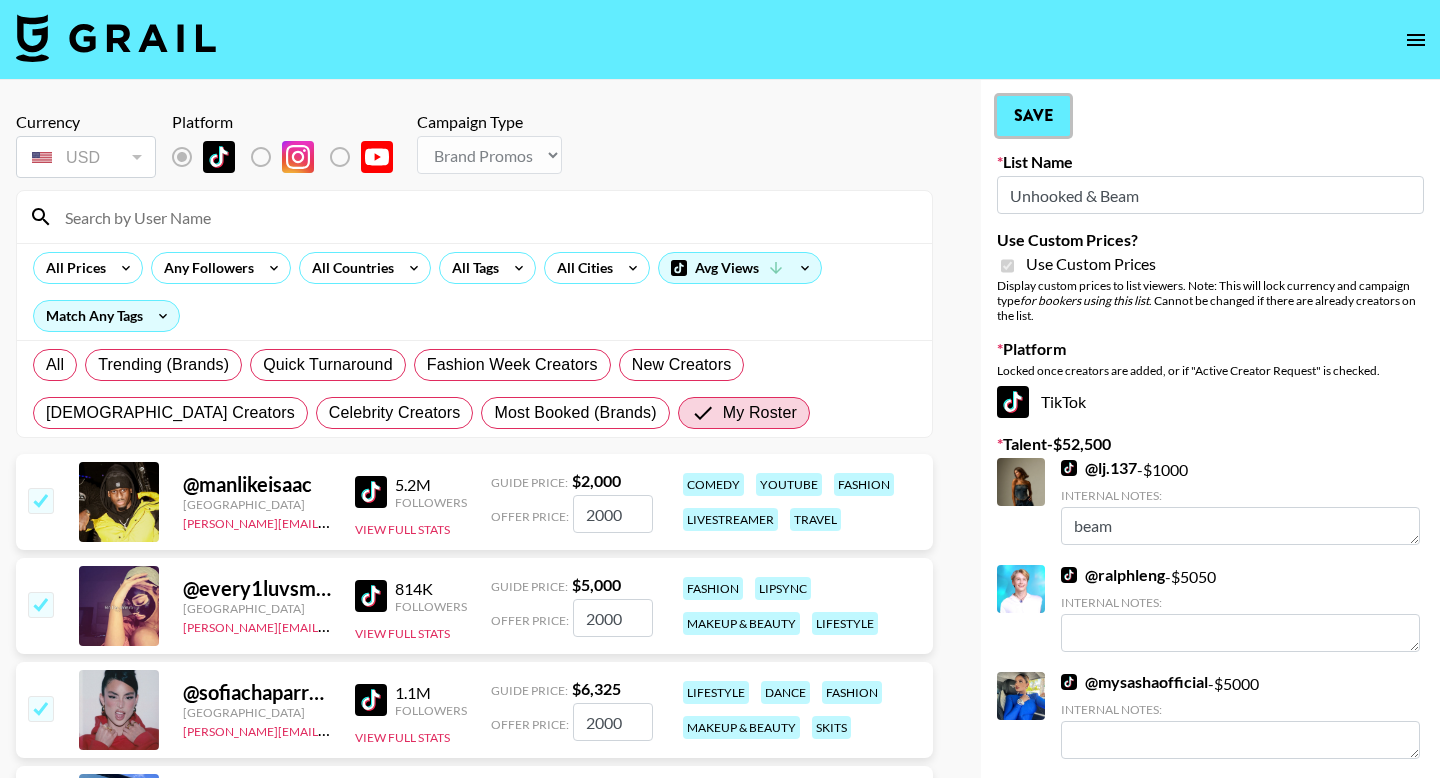 click on "Save" at bounding box center (1033, 116) 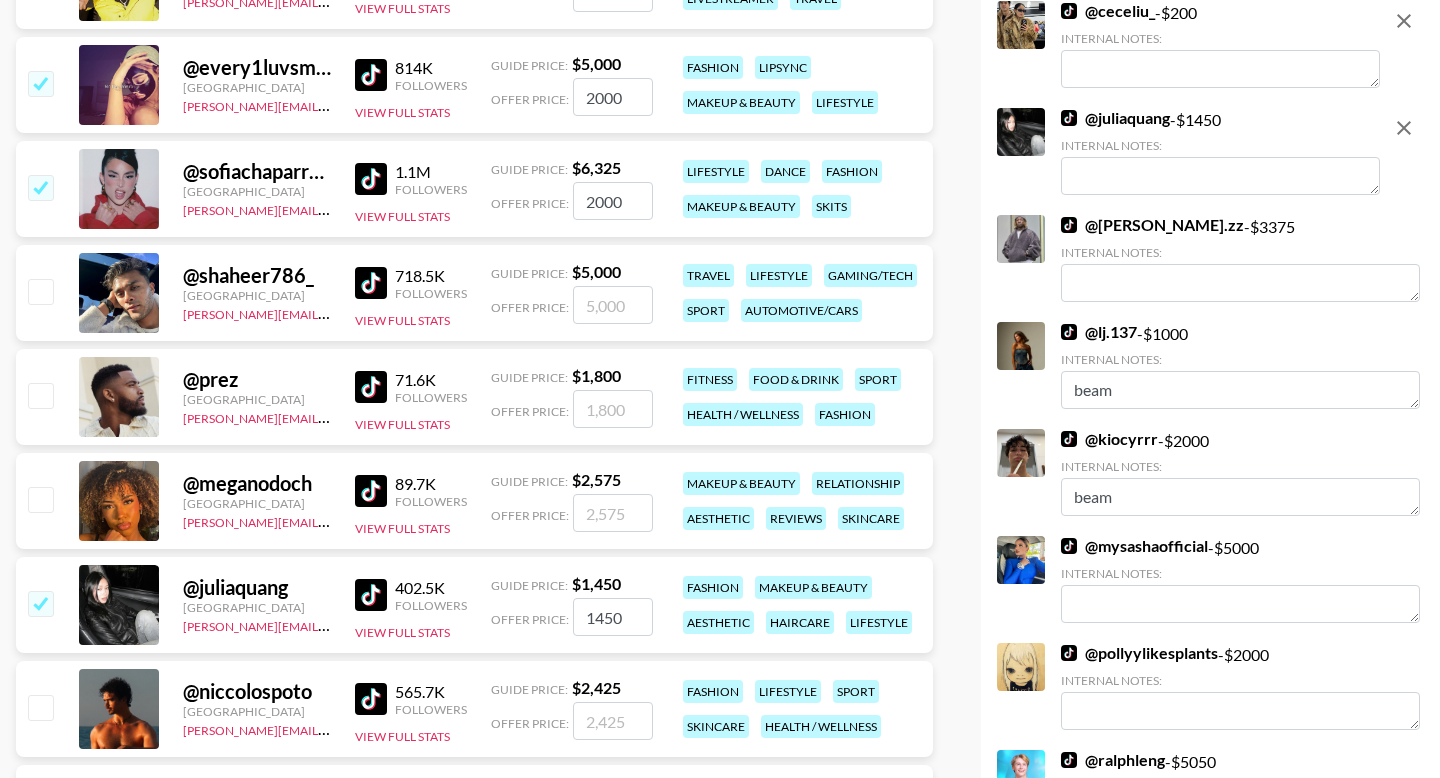 scroll, scrollTop: 538, scrollLeft: 0, axis: vertical 